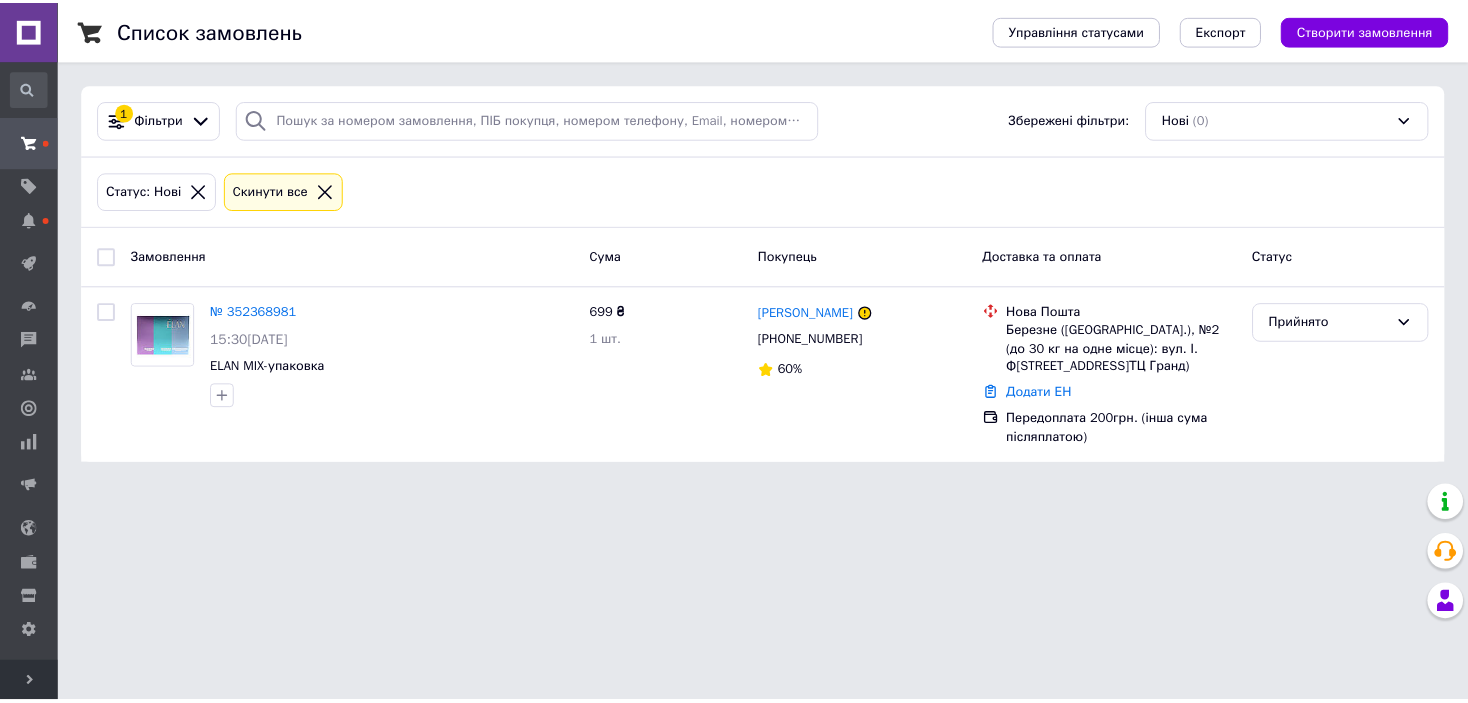 scroll, scrollTop: 0, scrollLeft: 0, axis: both 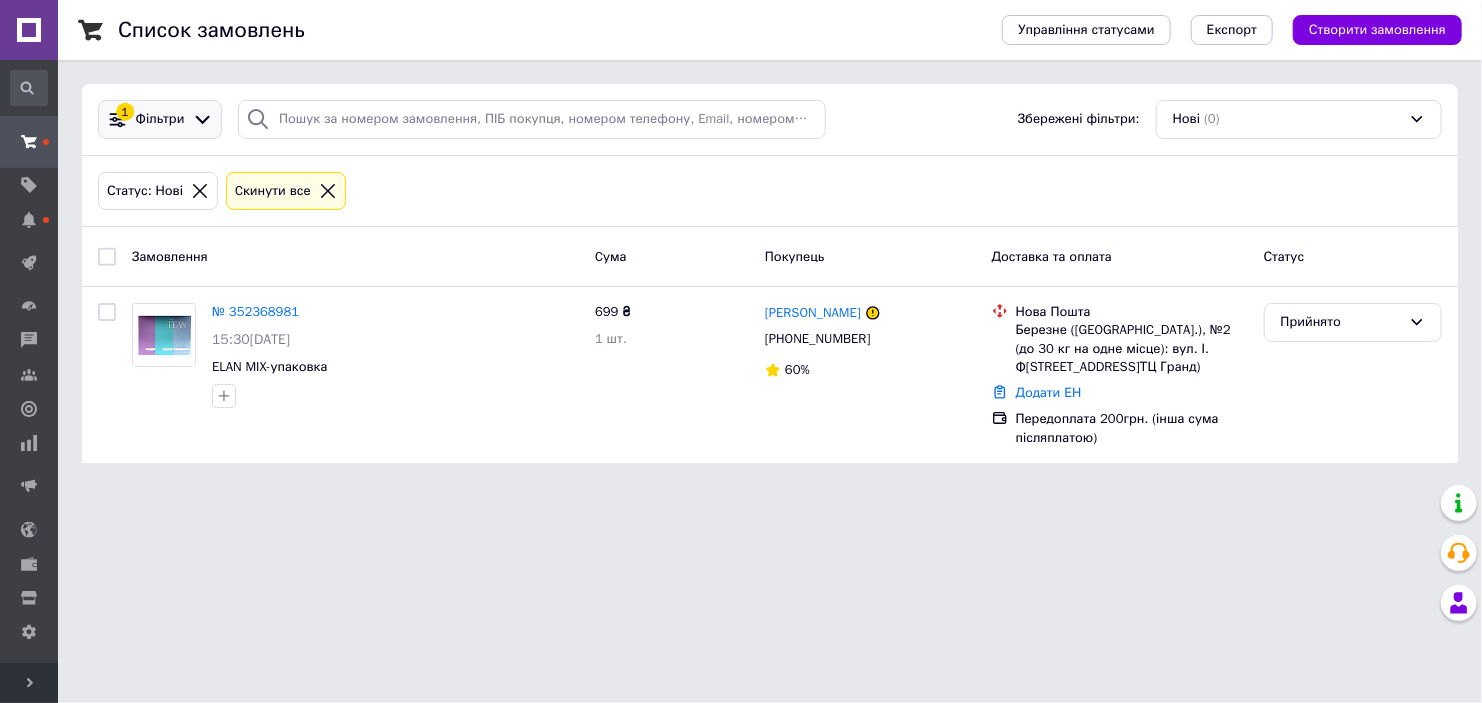 click on "Фільтри" at bounding box center [160, 119] 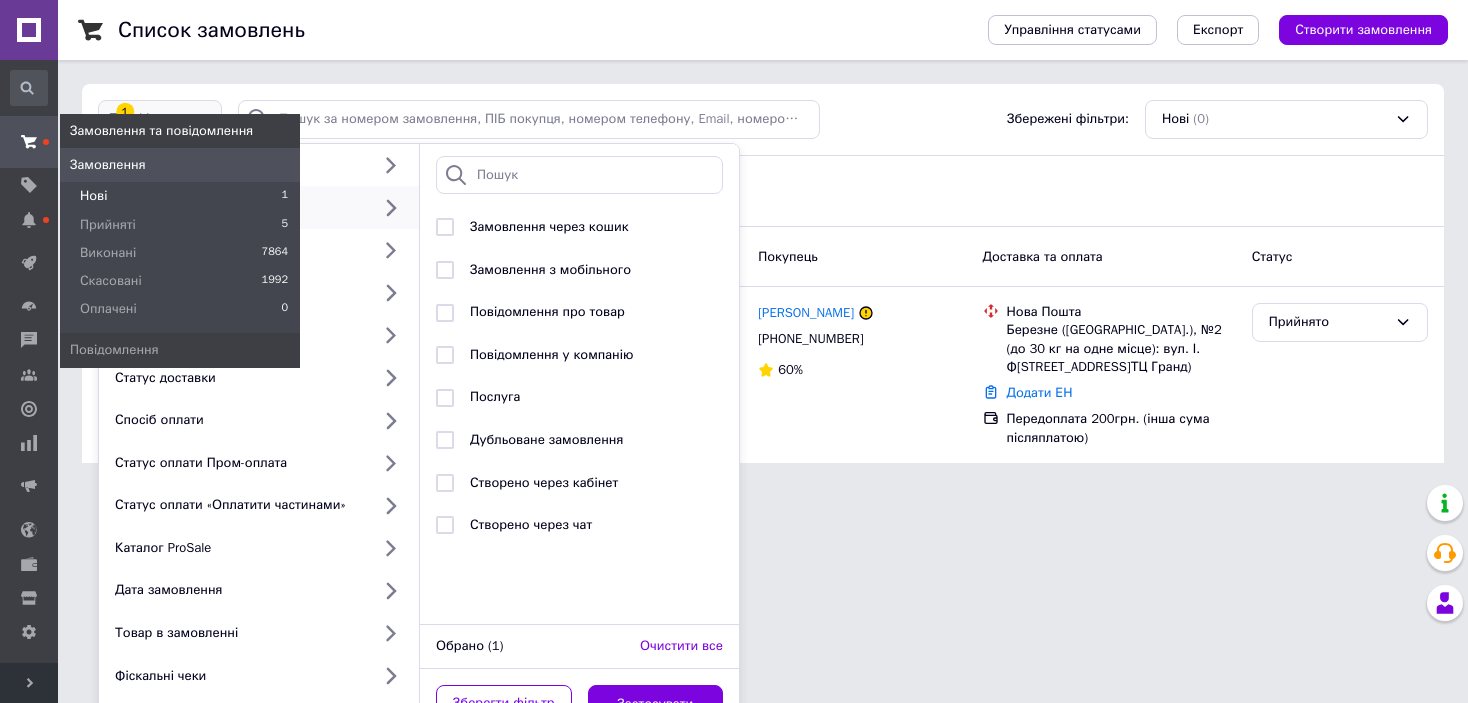 click at bounding box center (29, 142) 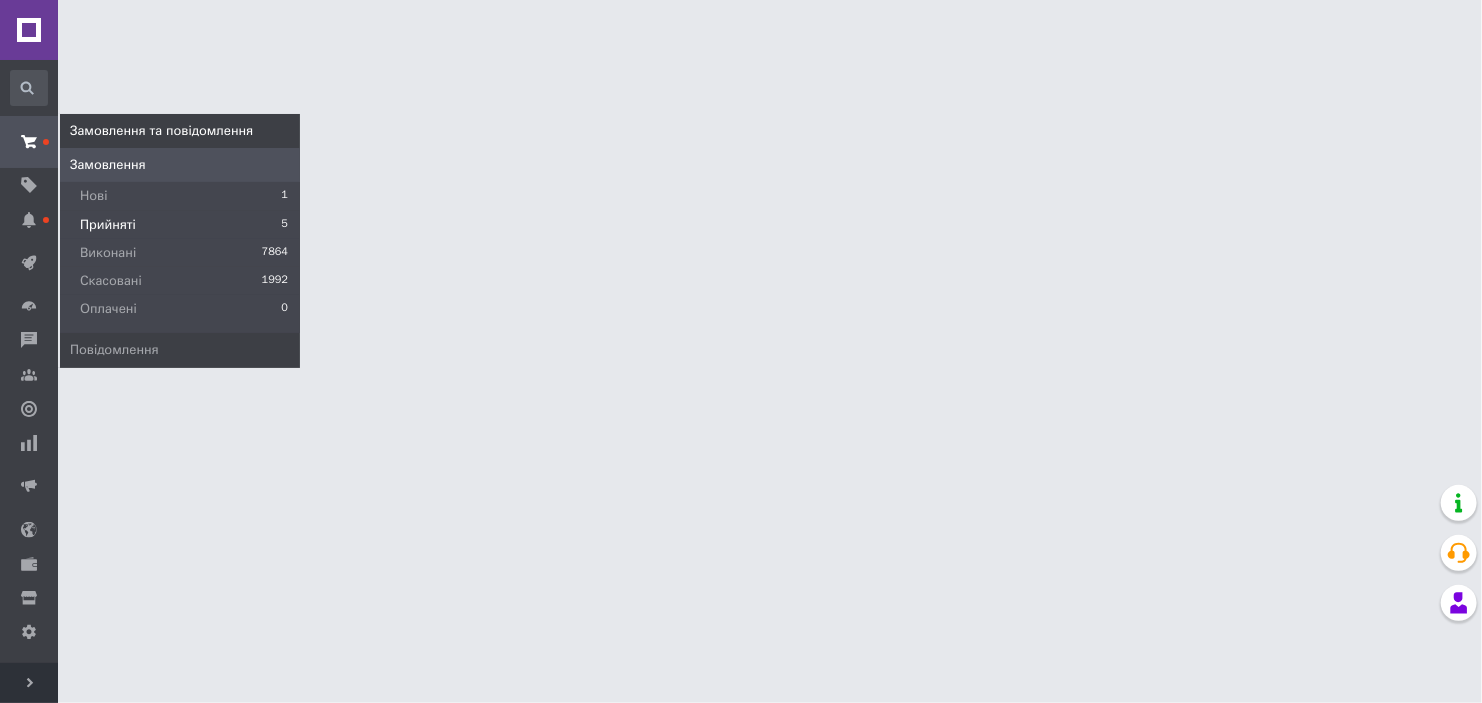 click on "Прийняті" at bounding box center [108, 225] 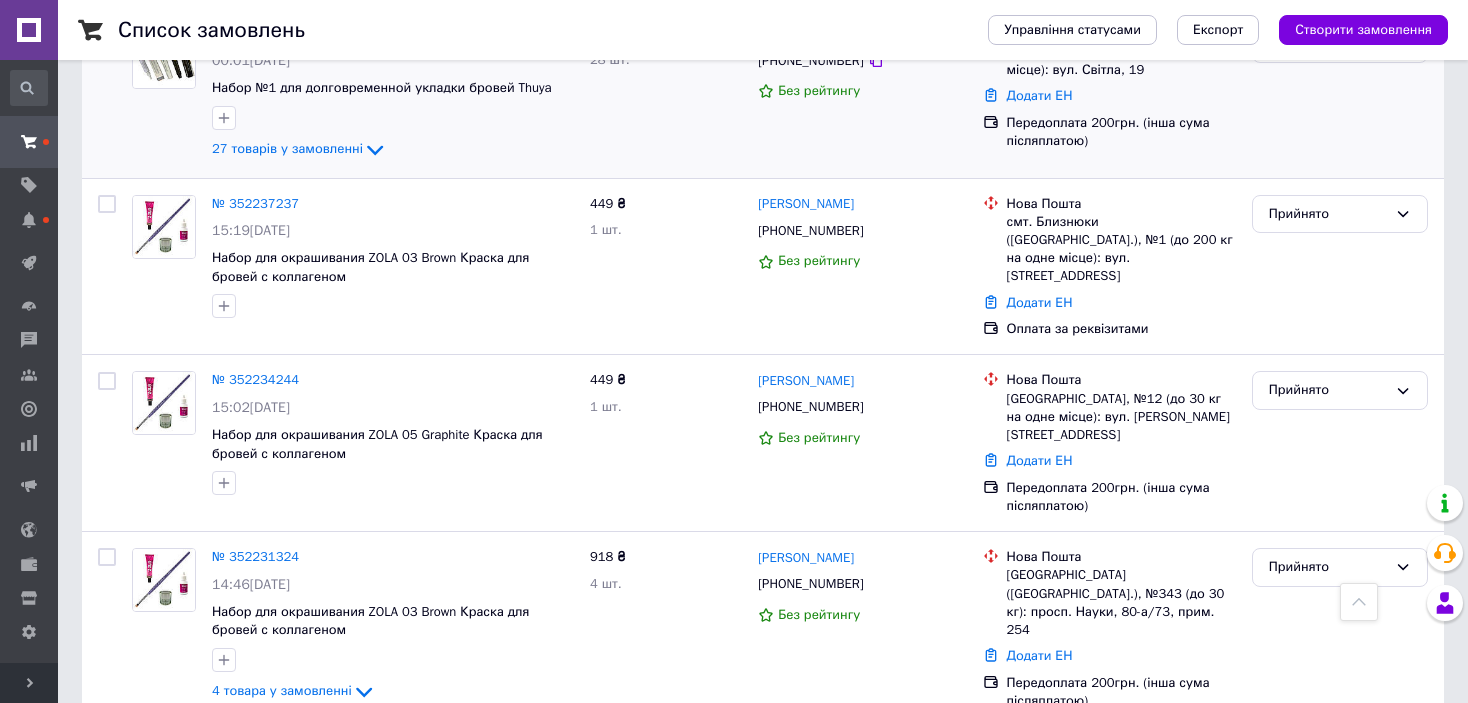 scroll, scrollTop: 614, scrollLeft: 0, axis: vertical 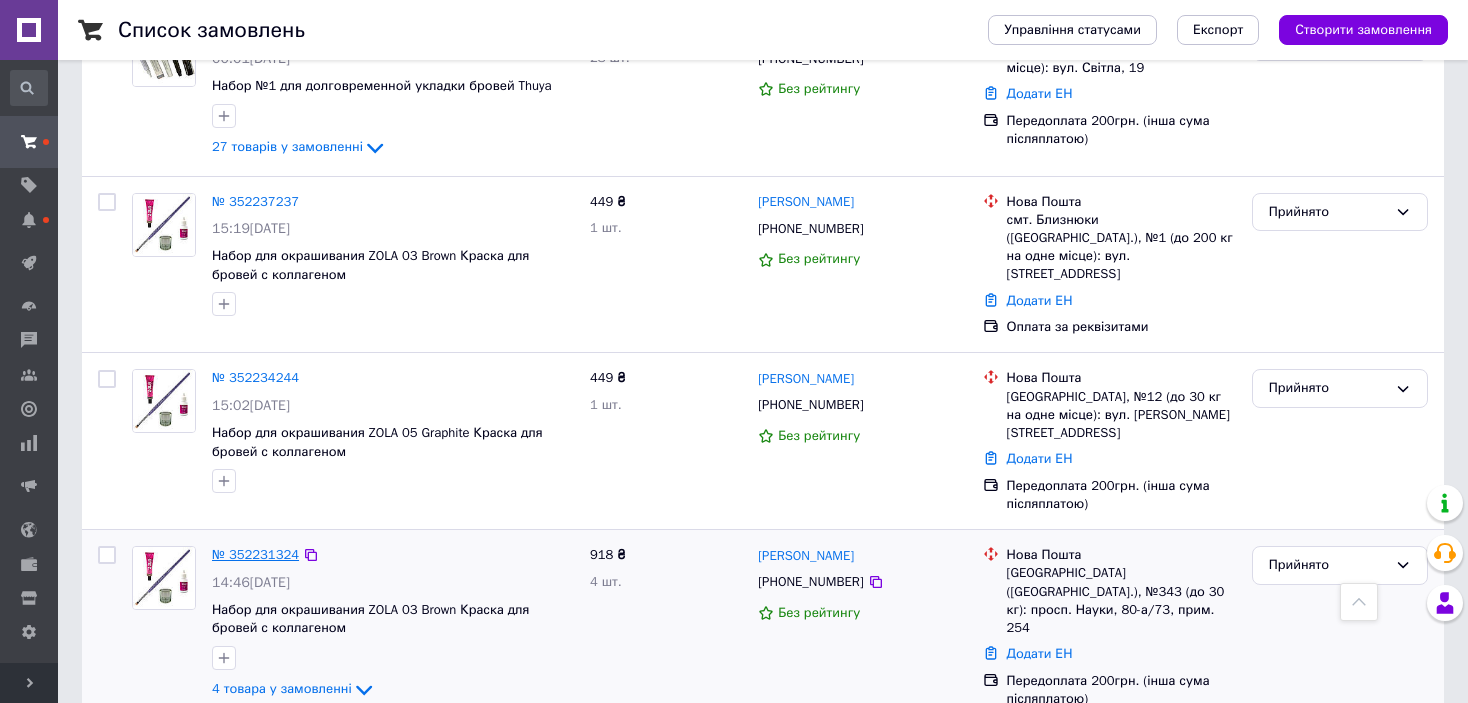 click on "№ 352231324" at bounding box center [255, 554] 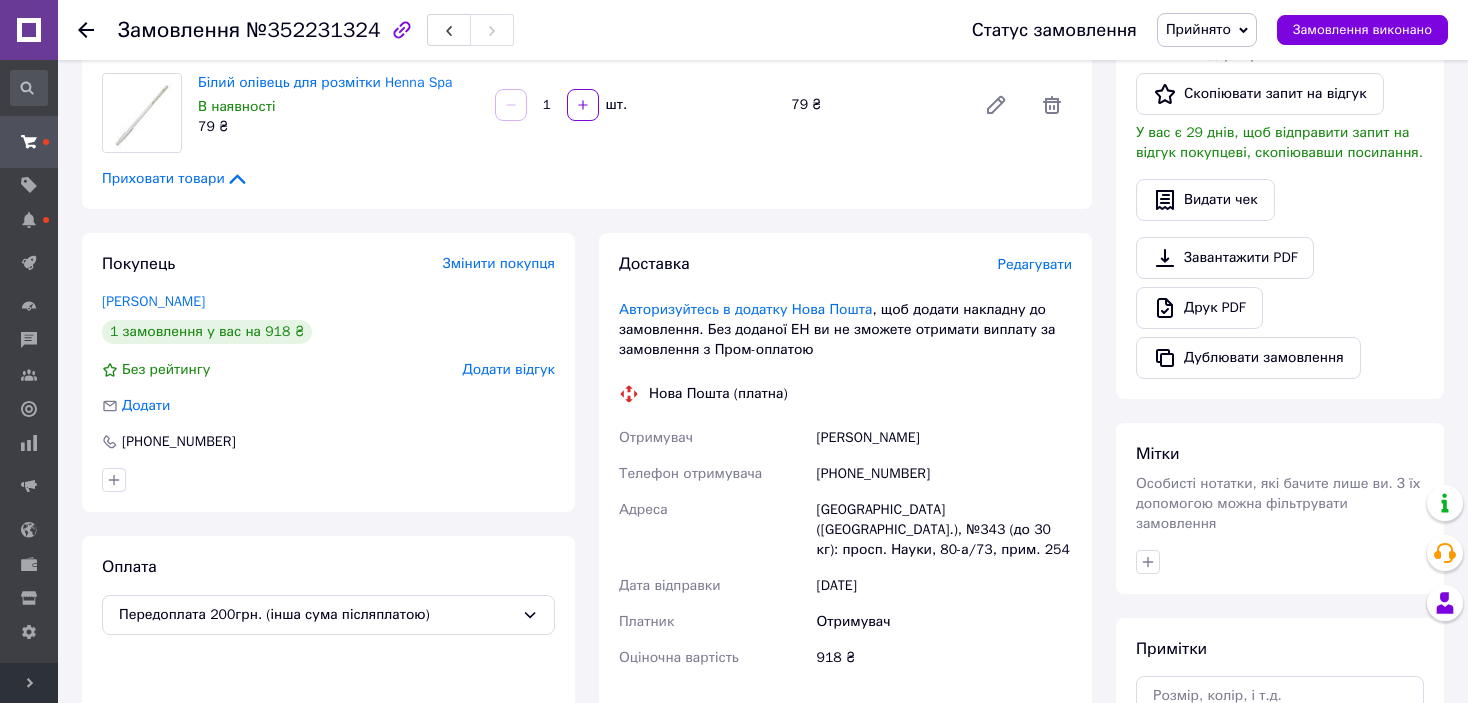 scroll, scrollTop: 614, scrollLeft: 0, axis: vertical 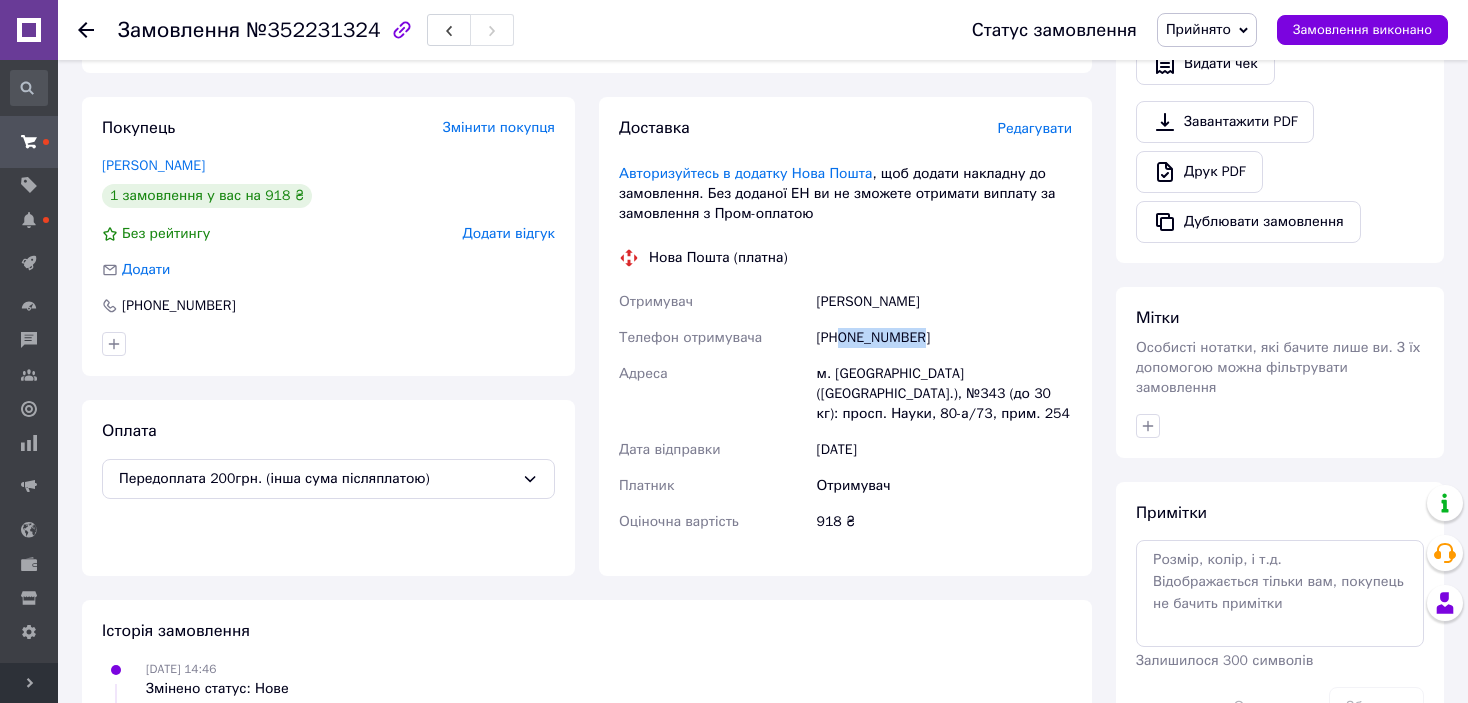 drag, startPoint x: 841, startPoint y: 328, endPoint x: 917, endPoint y: 340, distance: 76.941536 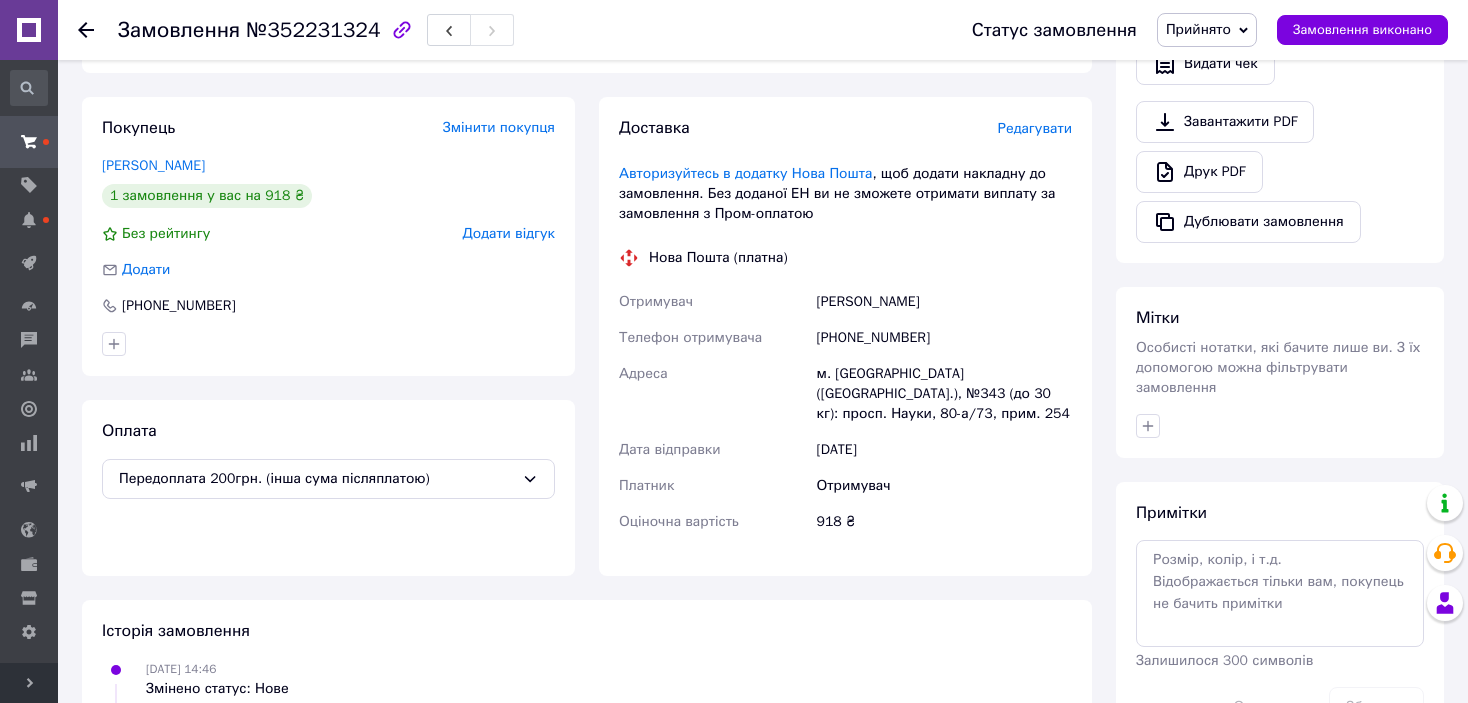 click 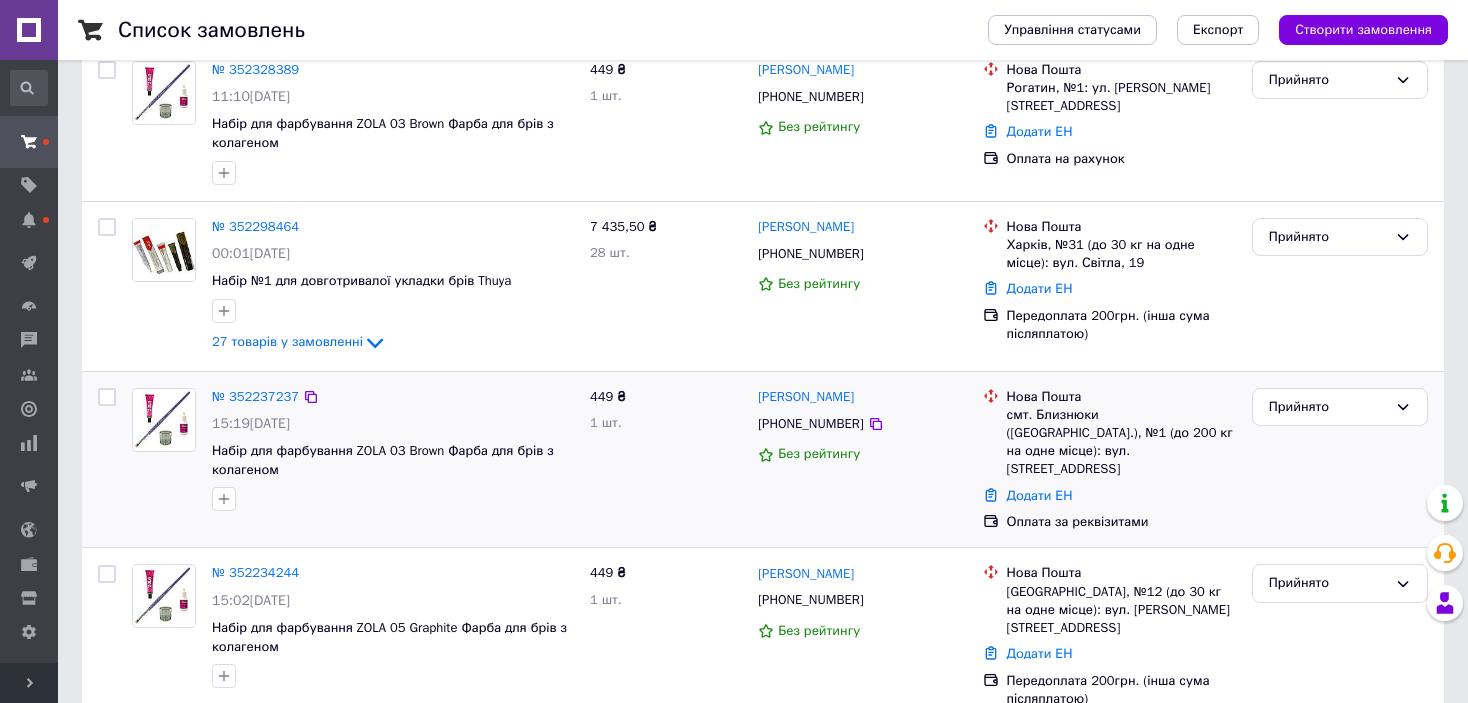 scroll, scrollTop: 500, scrollLeft: 0, axis: vertical 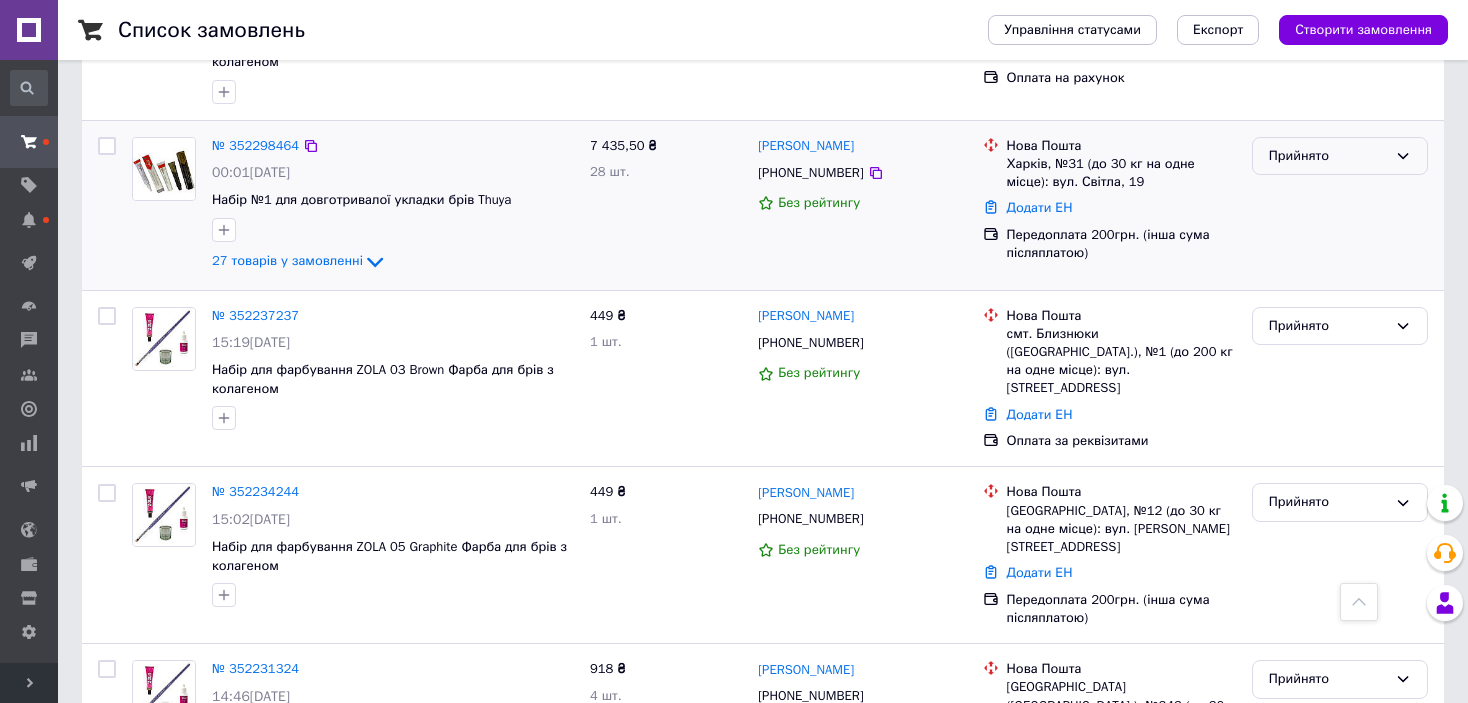 click 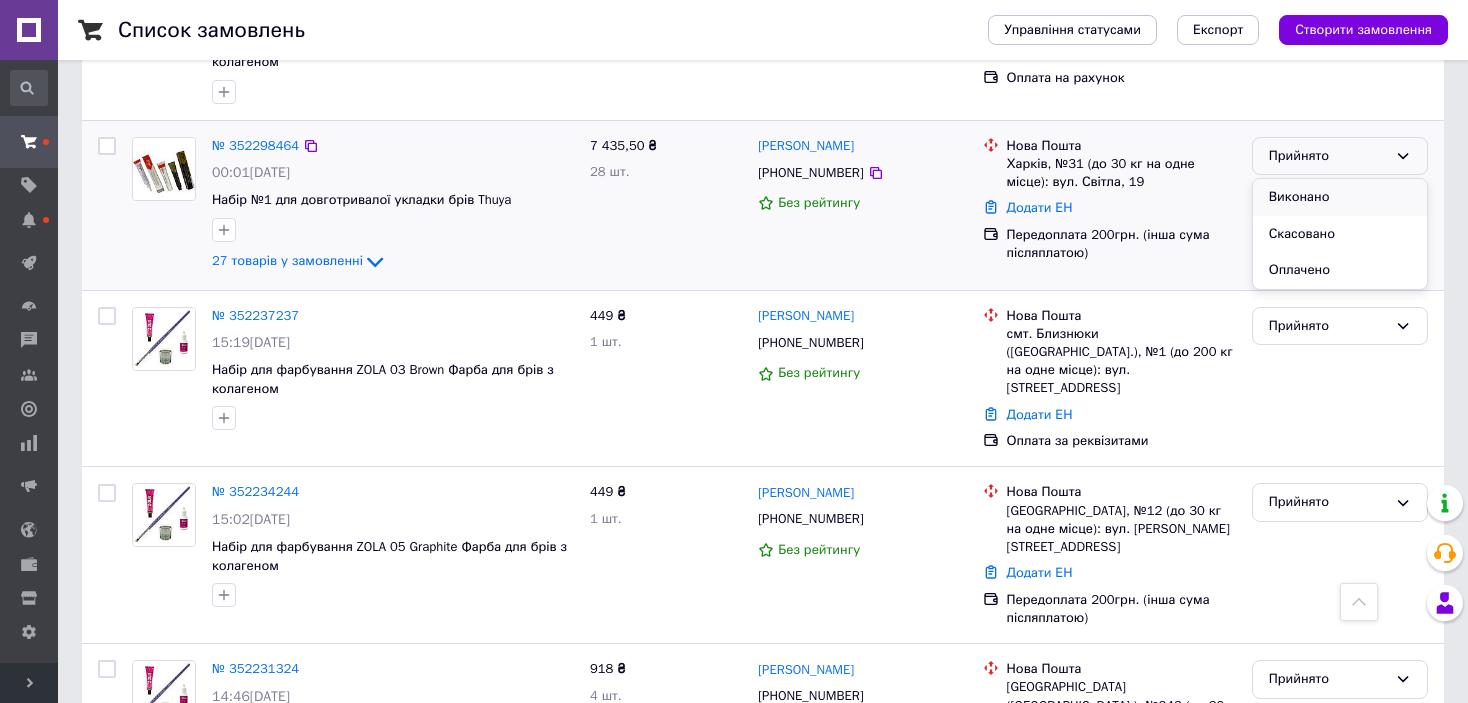 click on "Виконано" at bounding box center (1340, 197) 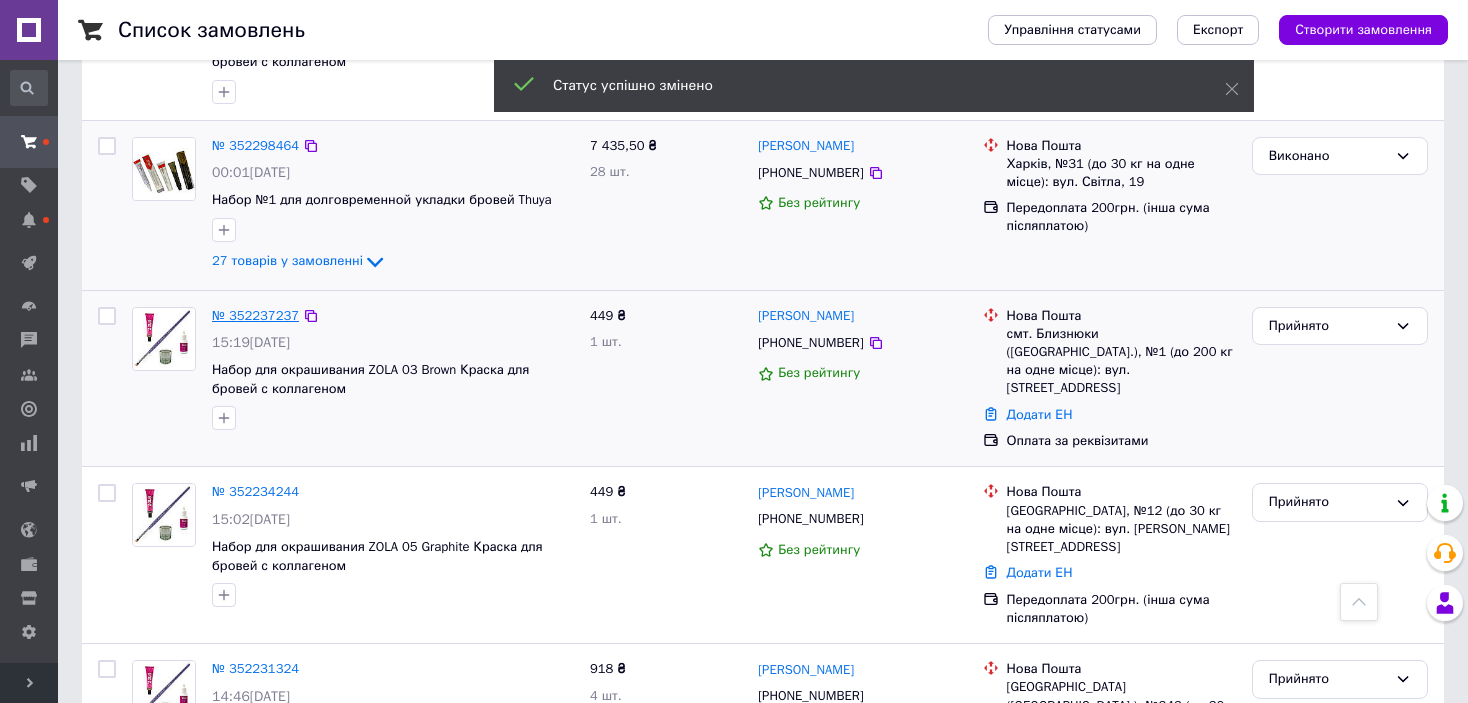 click on "№ 352237237" at bounding box center [255, 315] 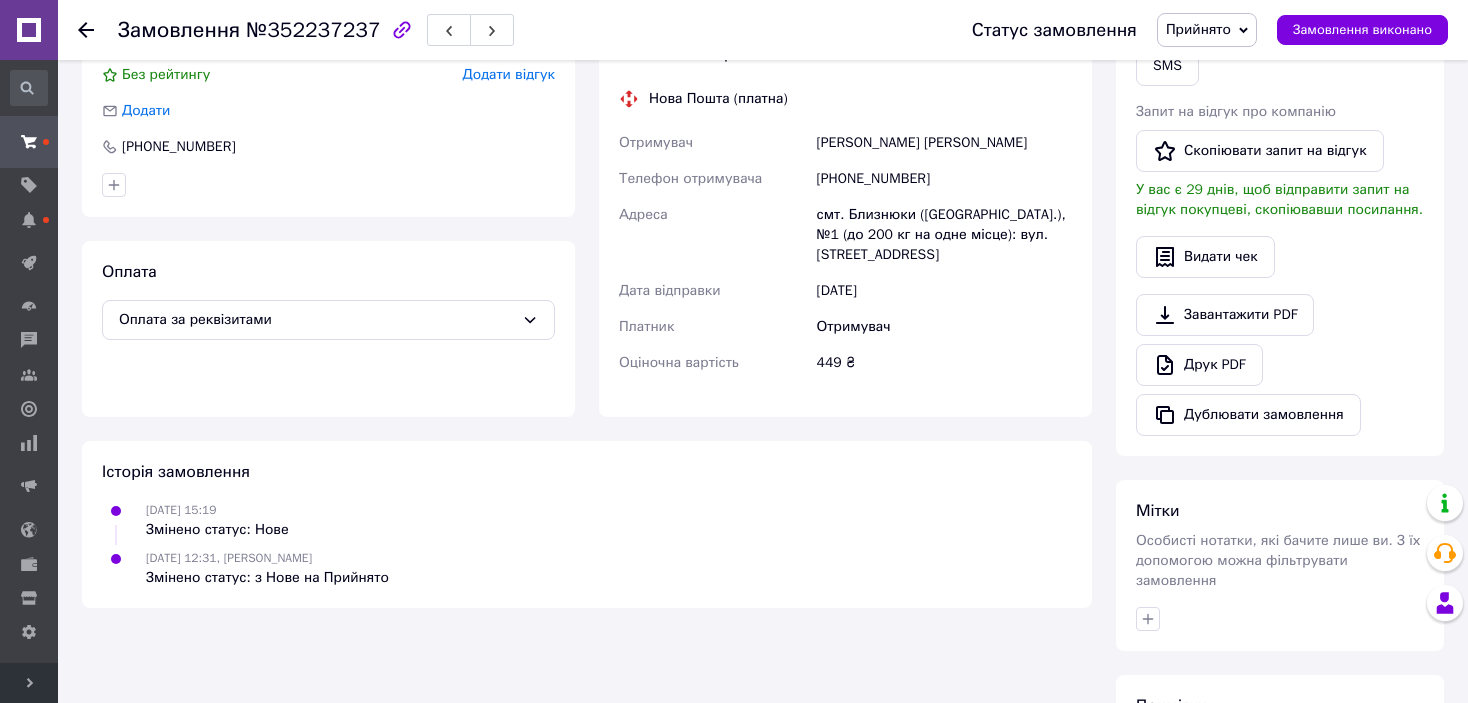 scroll, scrollTop: 300, scrollLeft: 0, axis: vertical 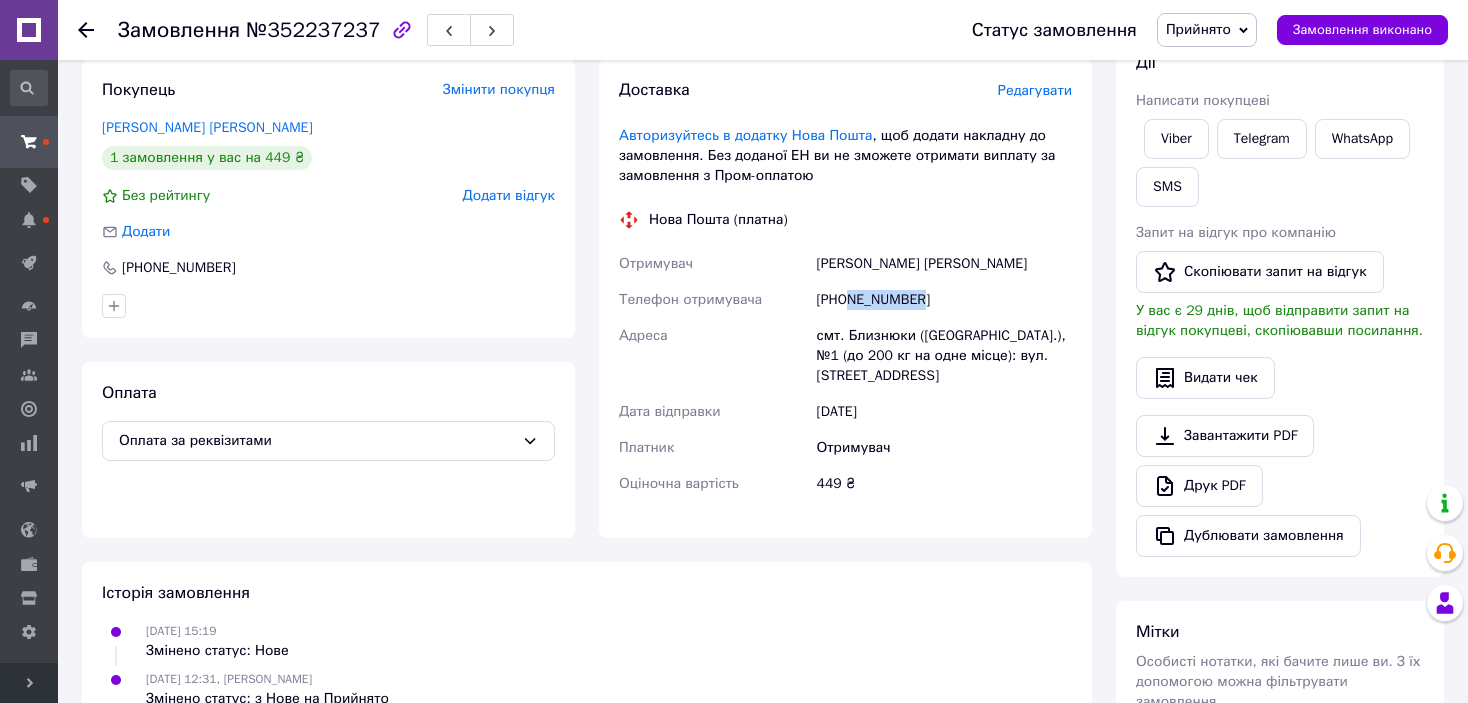 drag, startPoint x: 847, startPoint y: 297, endPoint x: 919, endPoint y: 305, distance: 72.443085 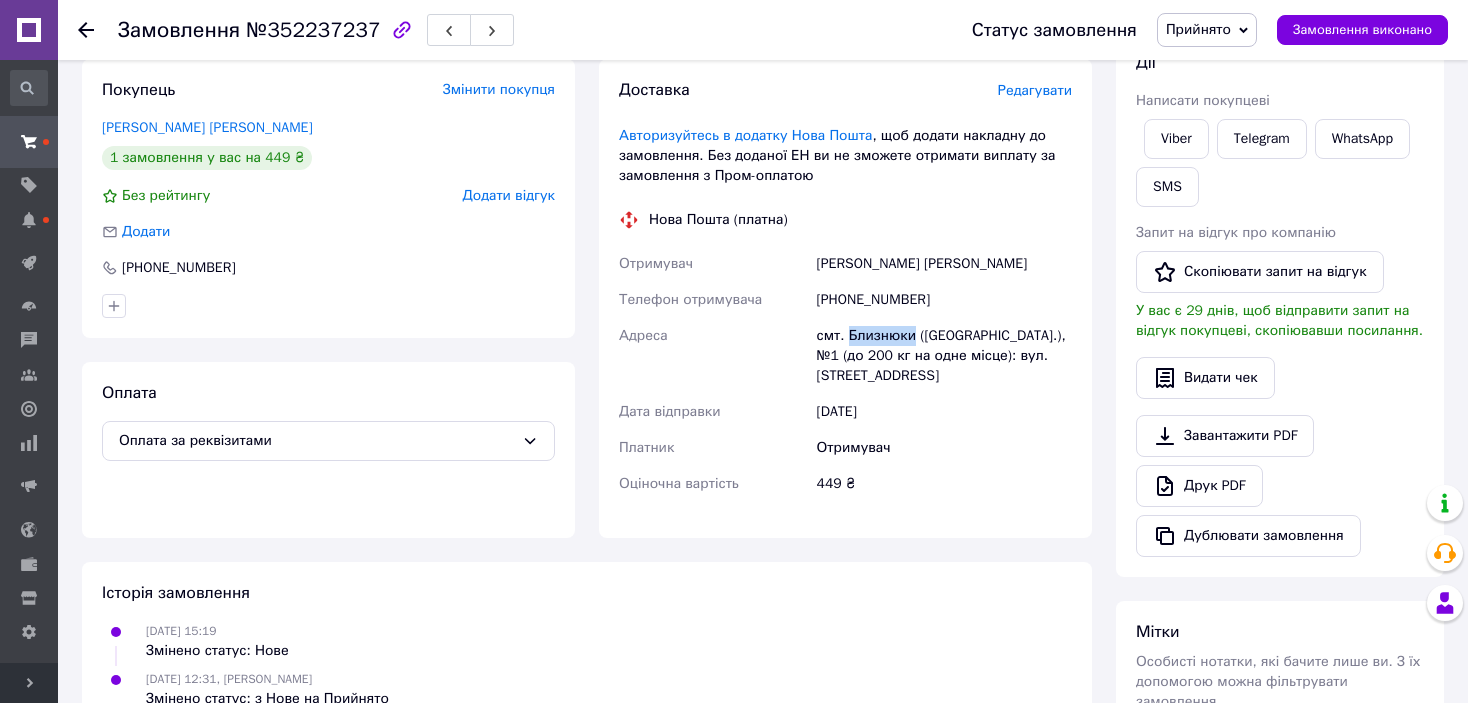 drag, startPoint x: 845, startPoint y: 333, endPoint x: 909, endPoint y: 336, distance: 64.070274 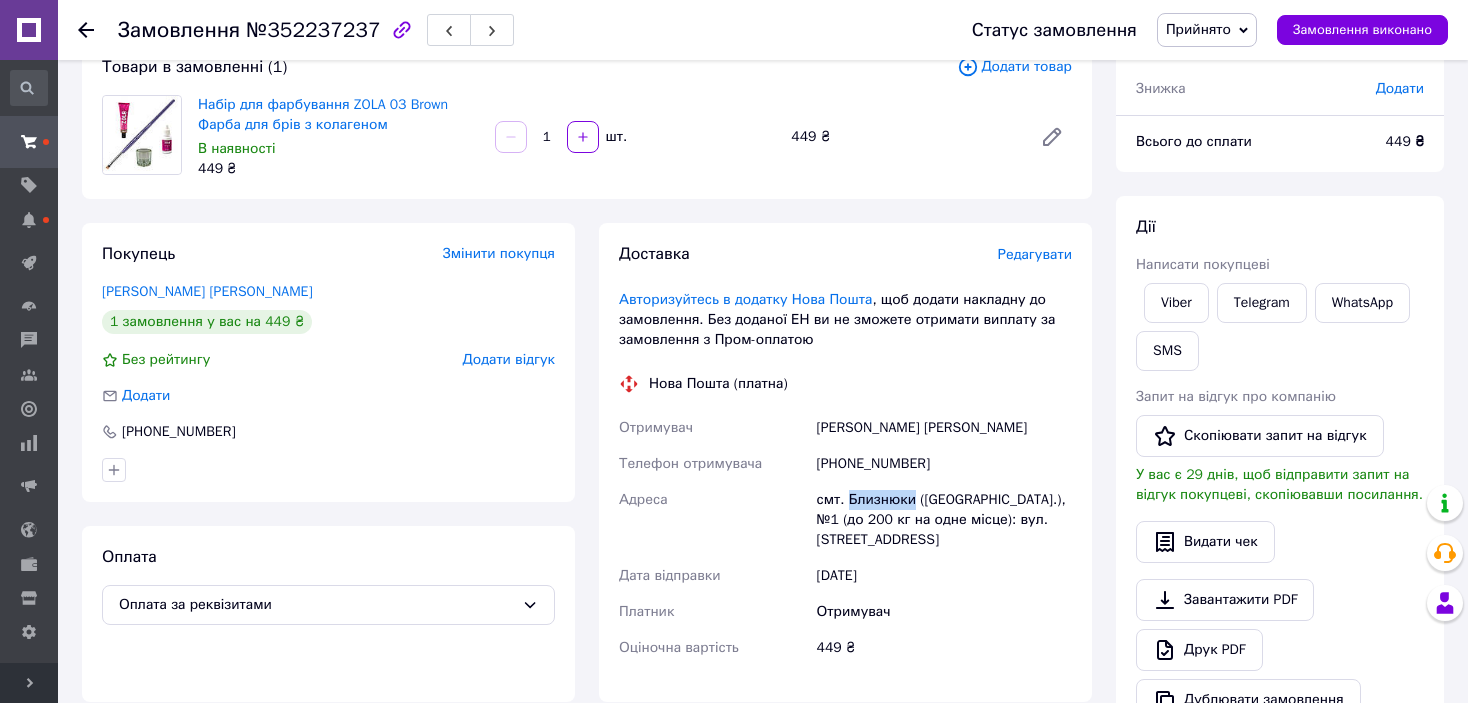scroll, scrollTop: 0, scrollLeft: 0, axis: both 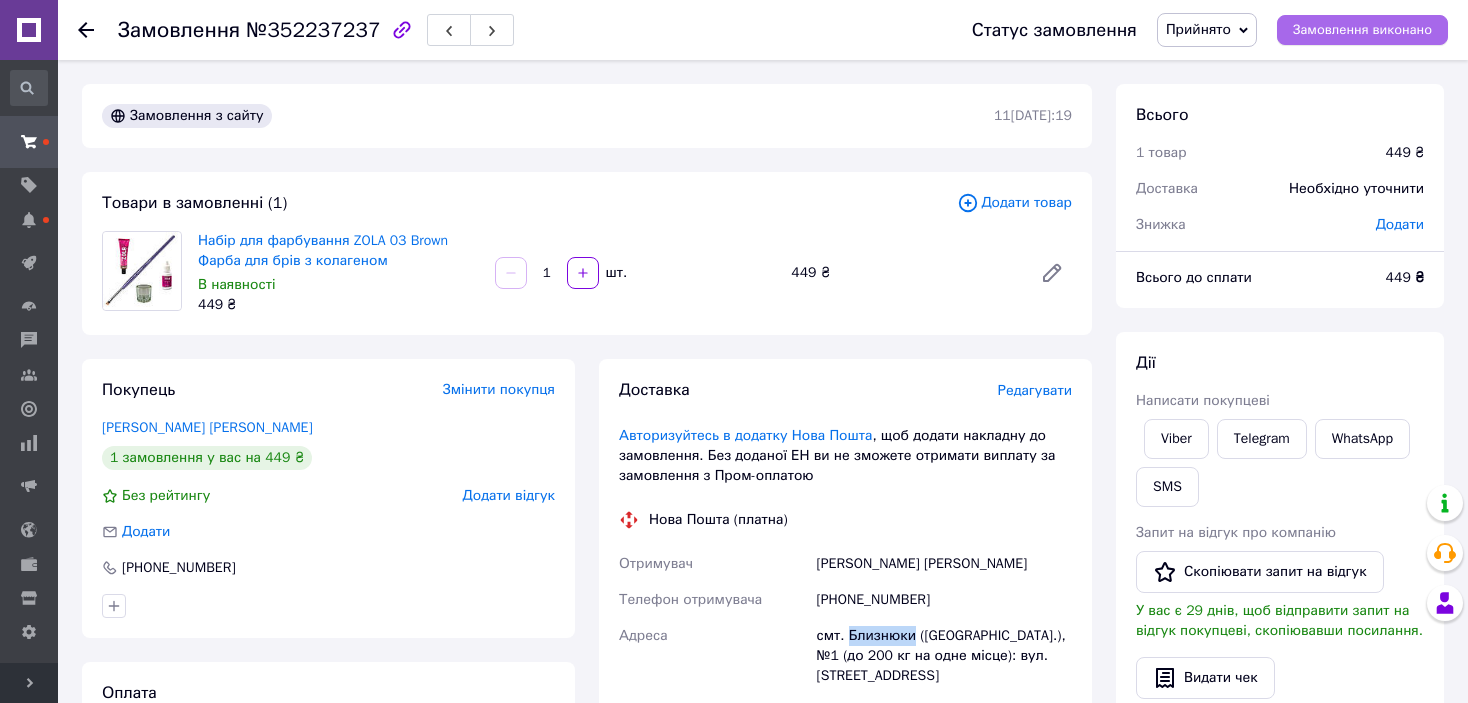 click on "Замовлення виконано" at bounding box center [1362, 30] 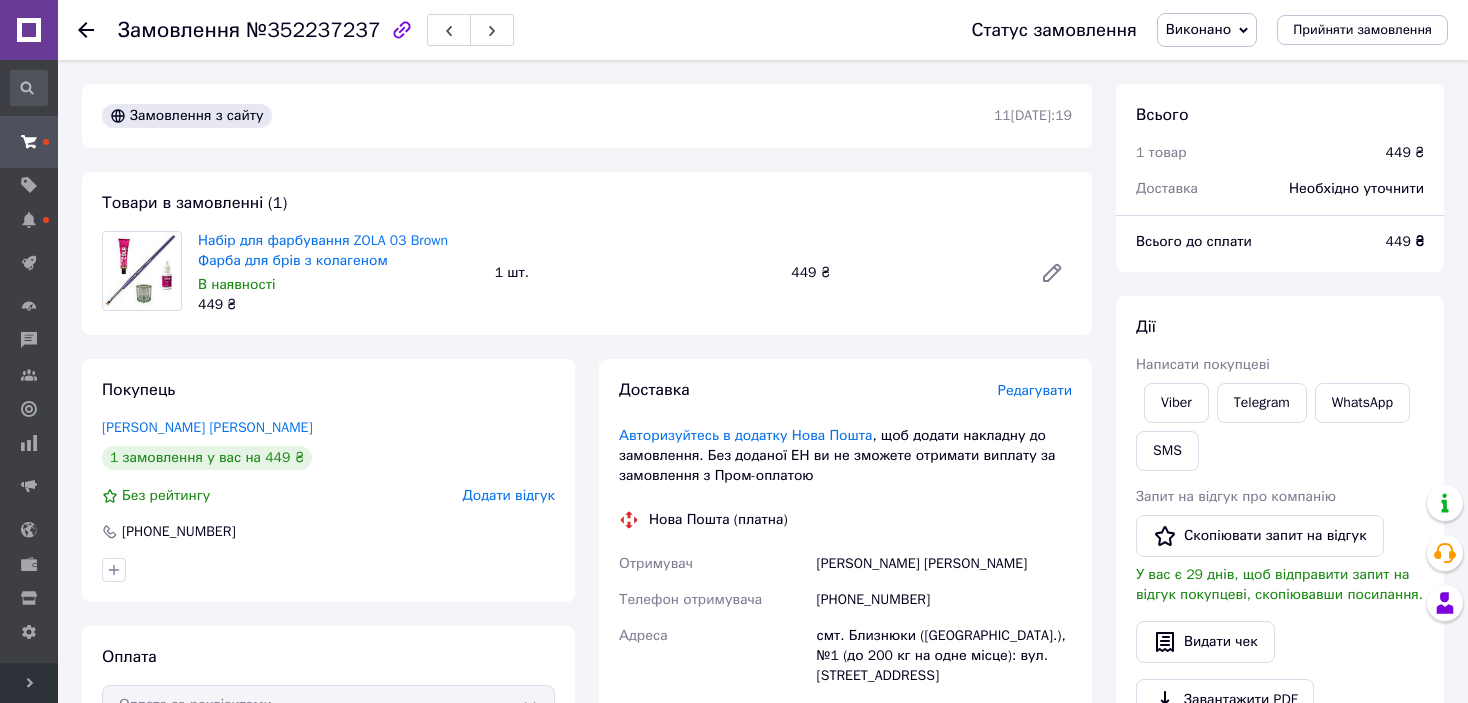 click 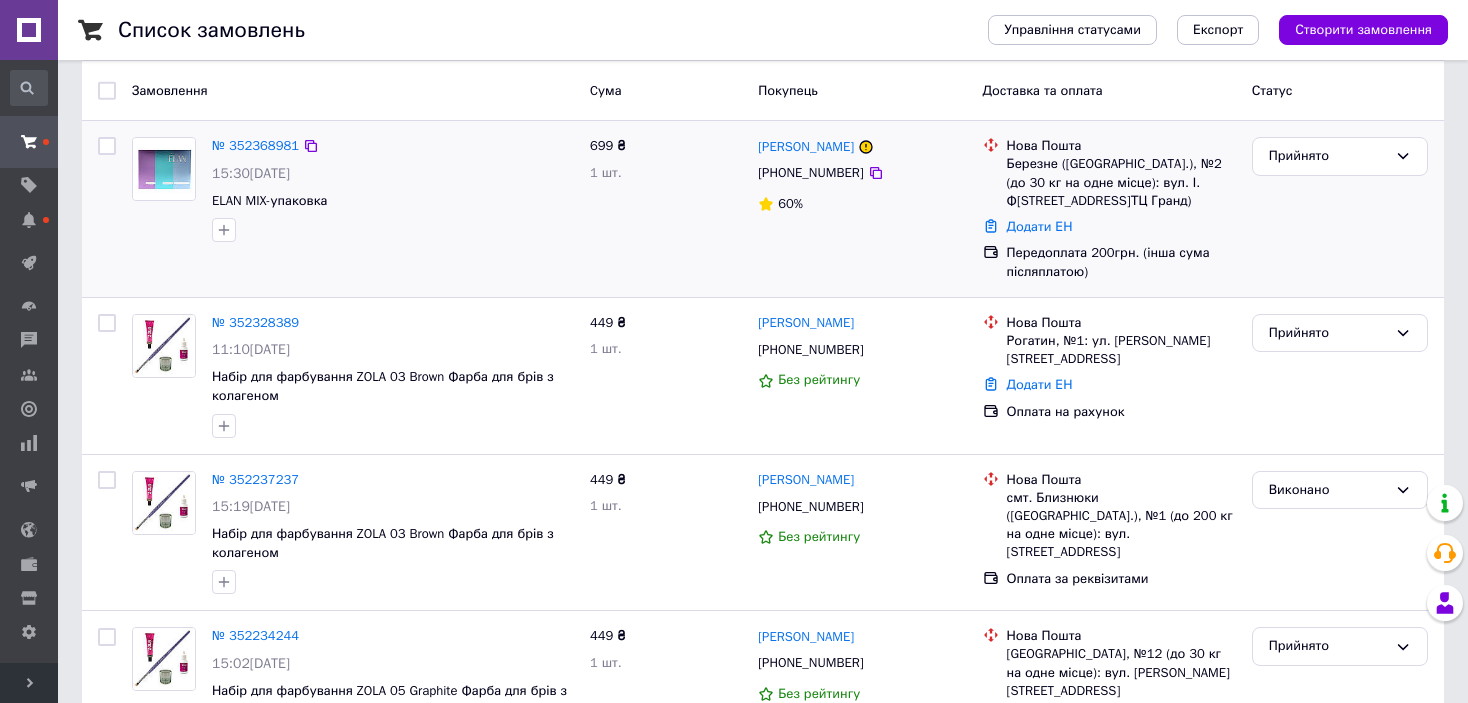 scroll, scrollTop: 200, scrollLeft: 0, axis: vertical 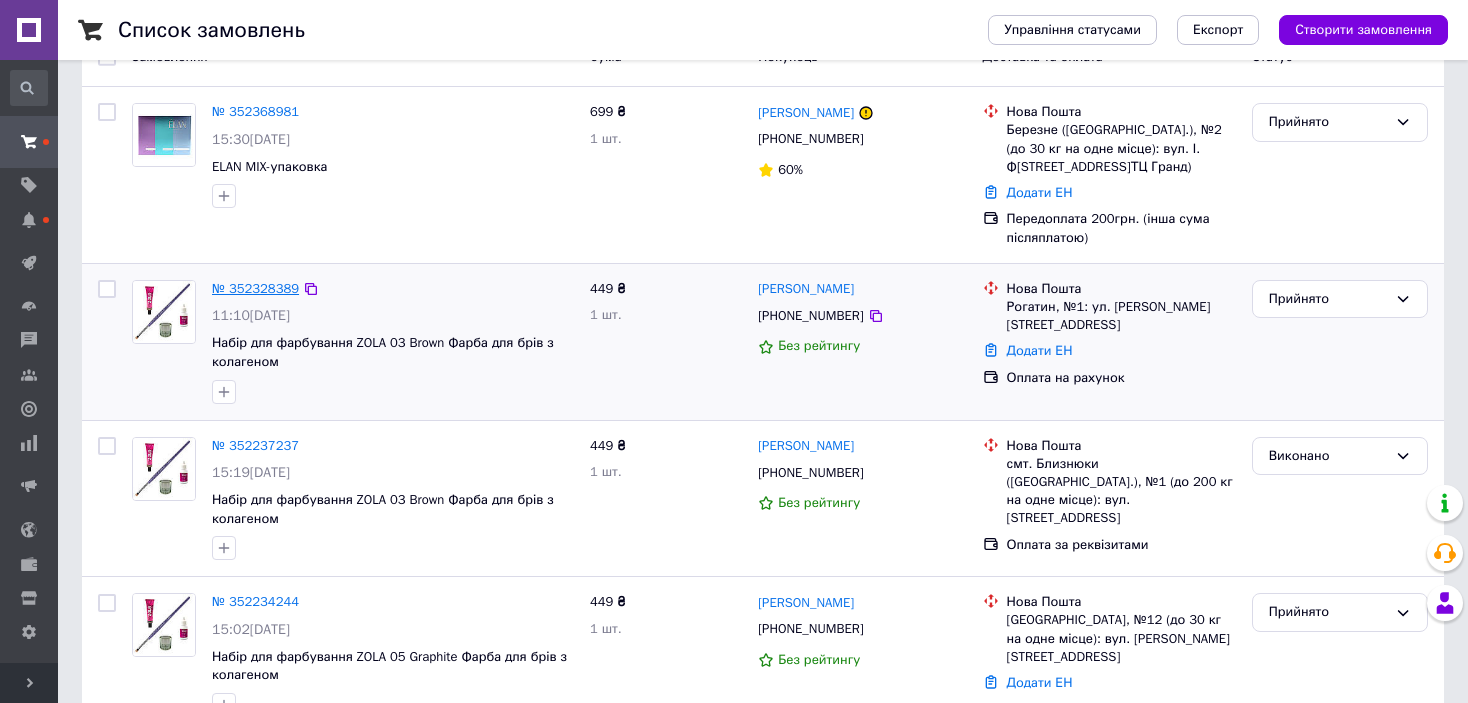 click on "№ 352328389" at bounding box center (255, 288) 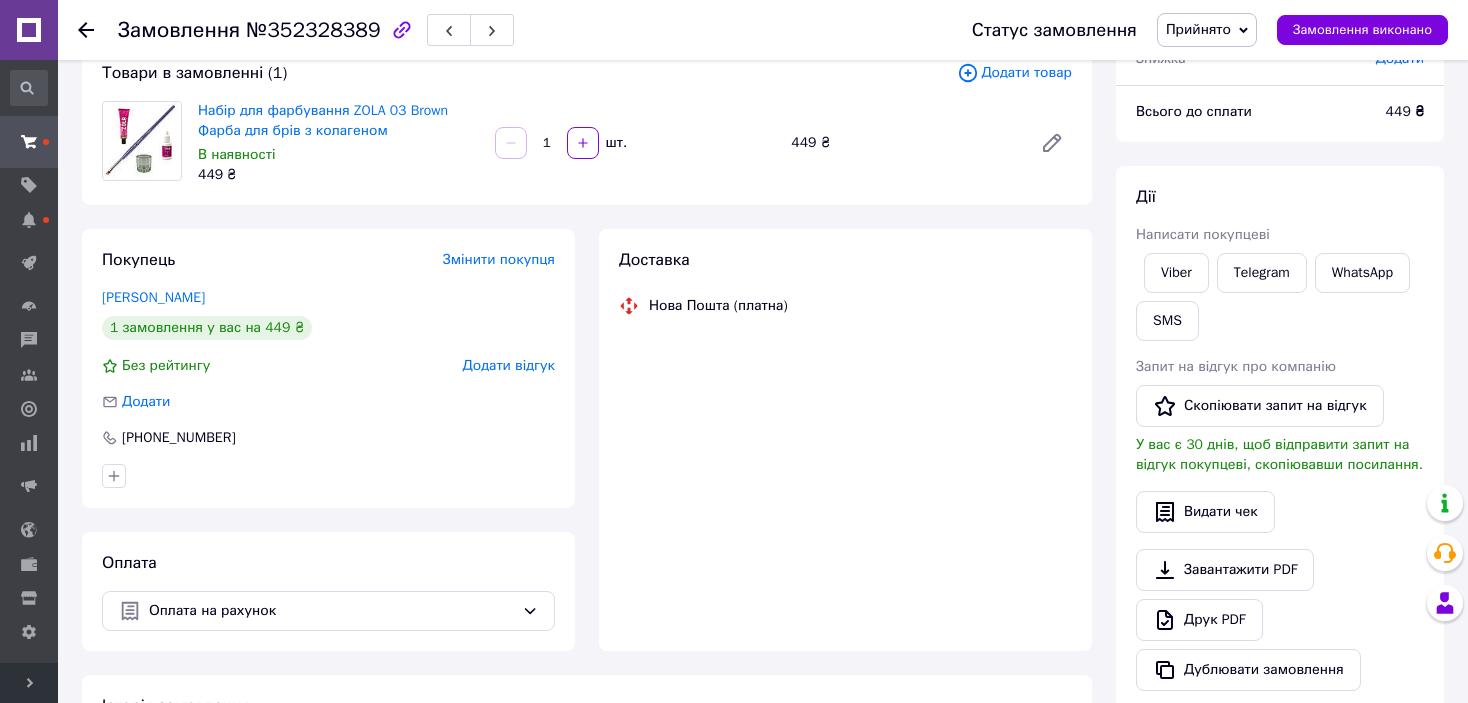 scroll, scrollTop: 200, scrollLeft: 0, axis: vertical 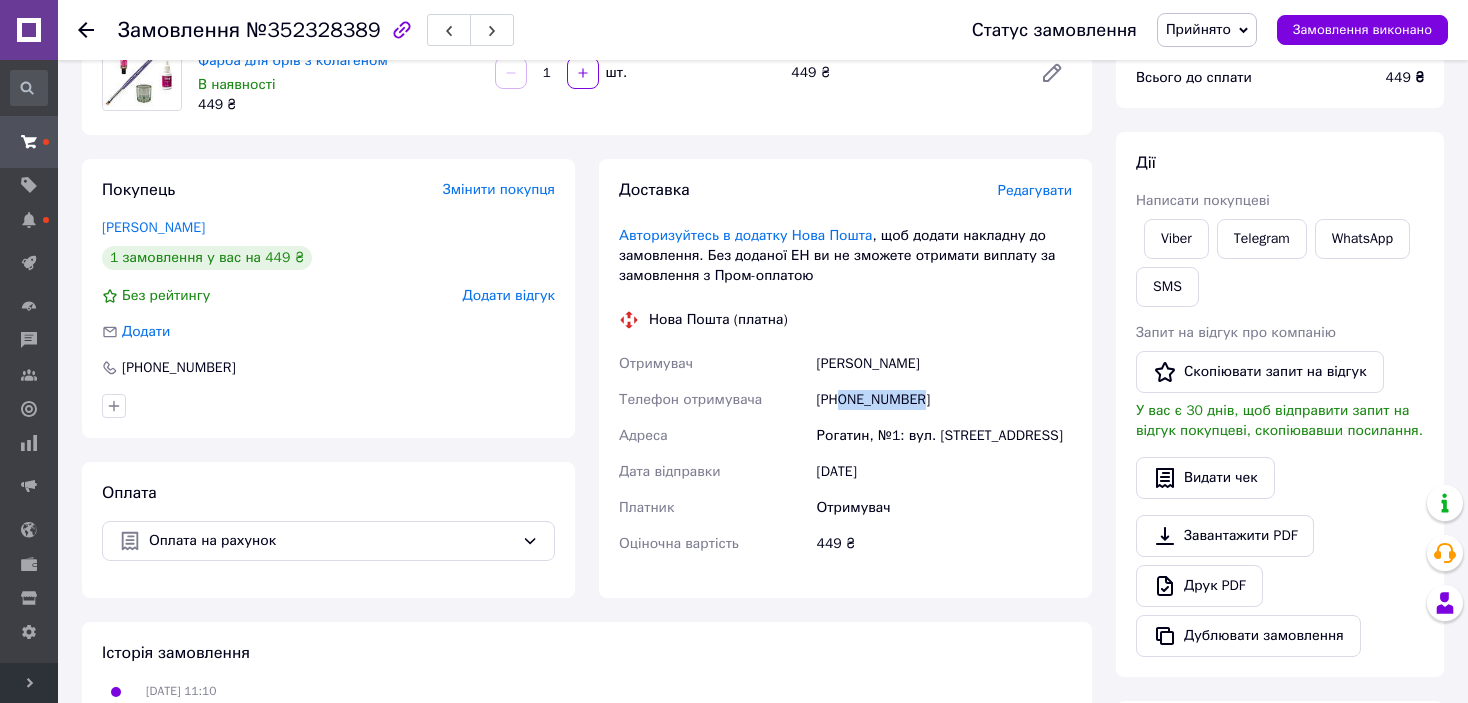 drag, startPoint x: 843, startPoint y: 396, endPoint x: 944, endPoint y: 393, distance: 101.04455 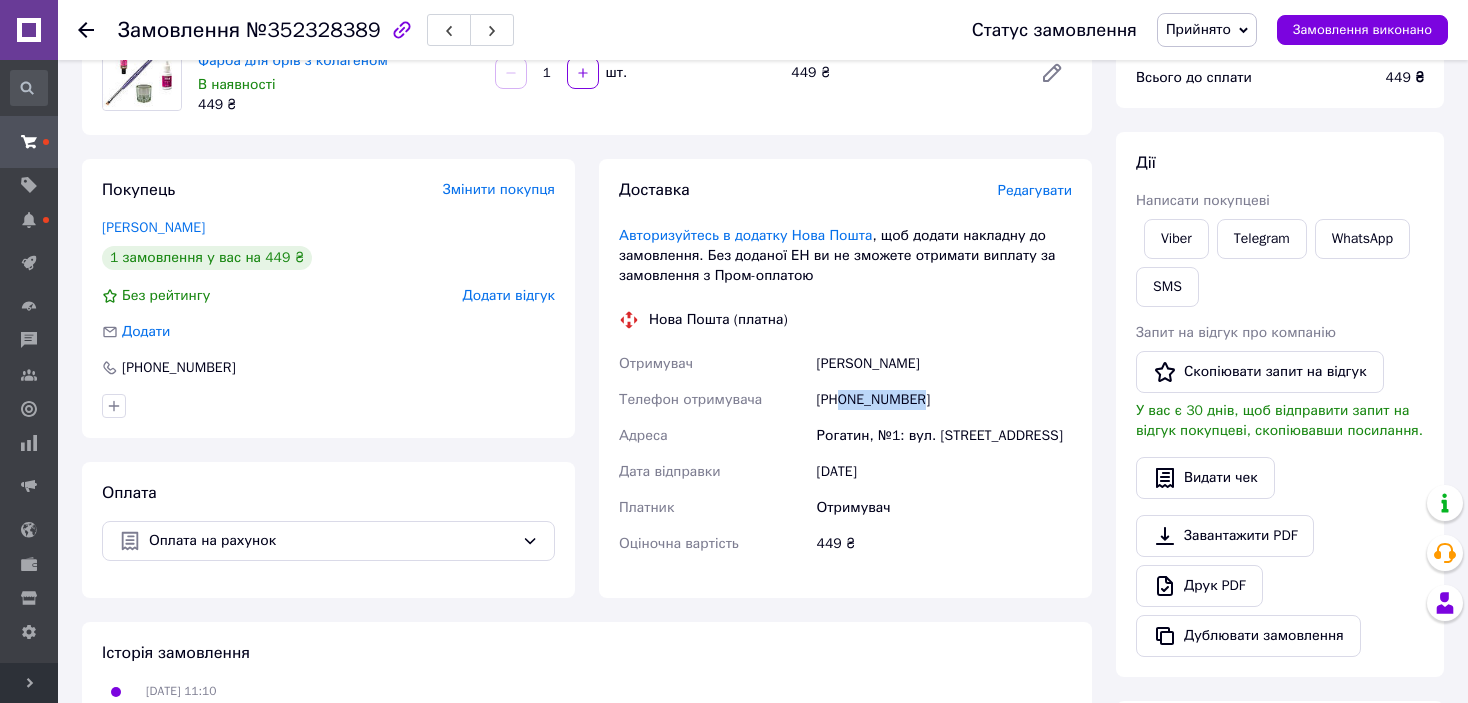 copy on "0972486086" 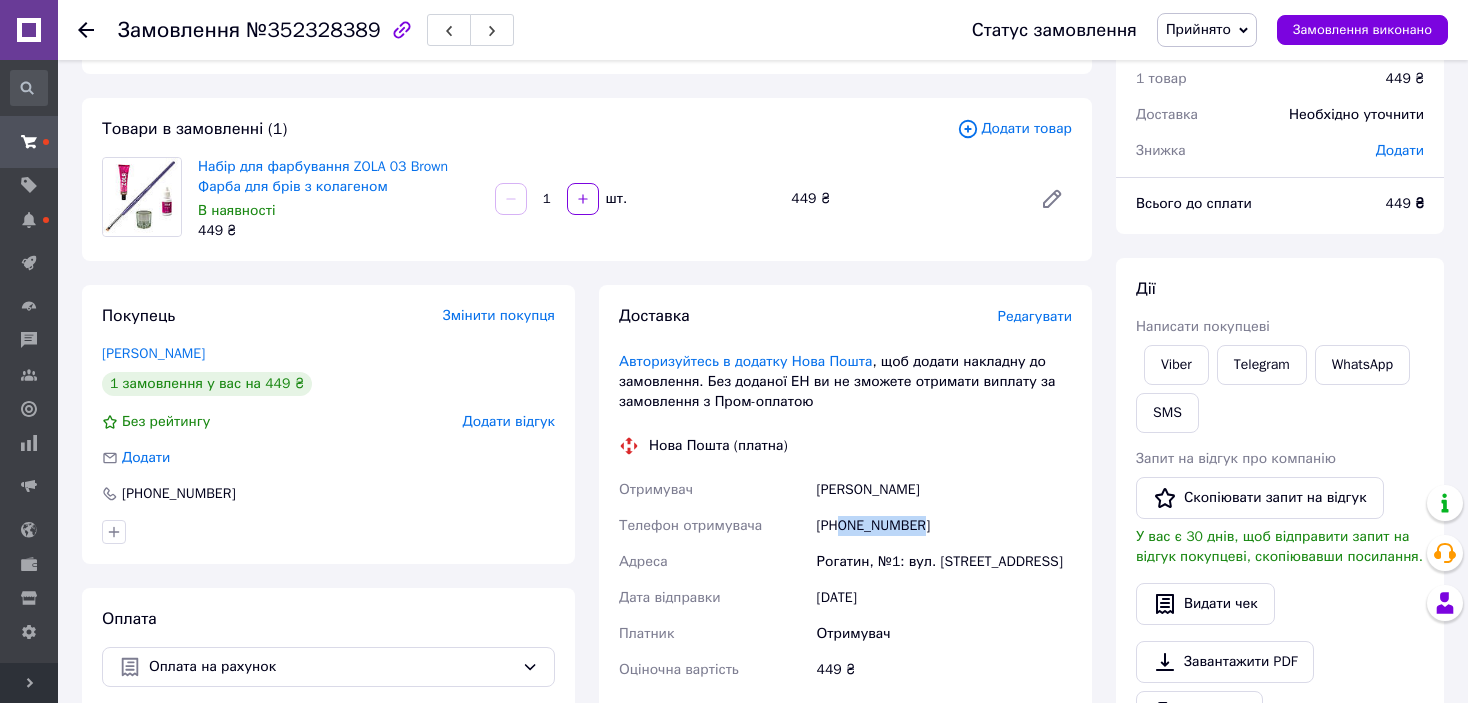 scroll, scrollTop: 0, scrollLeft: 0, axis: both 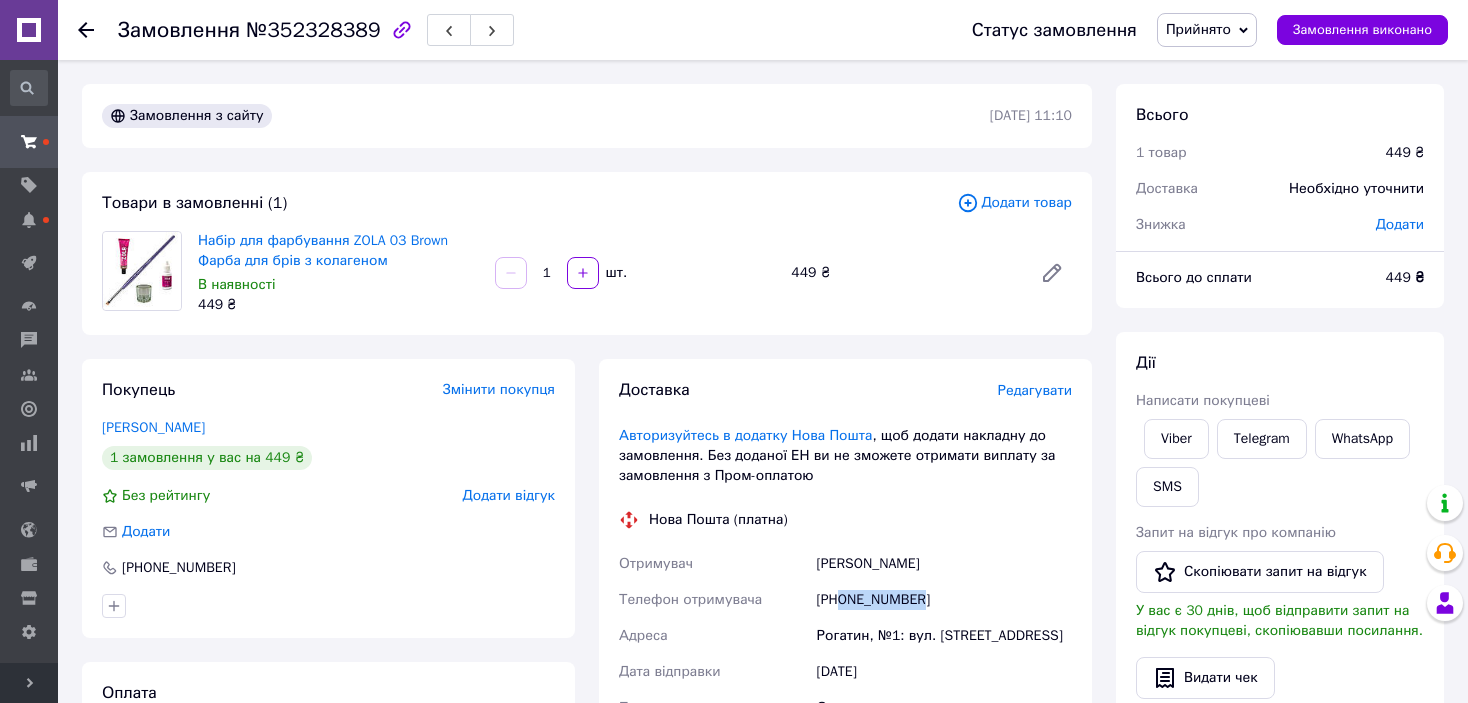 copy on "0972486086" 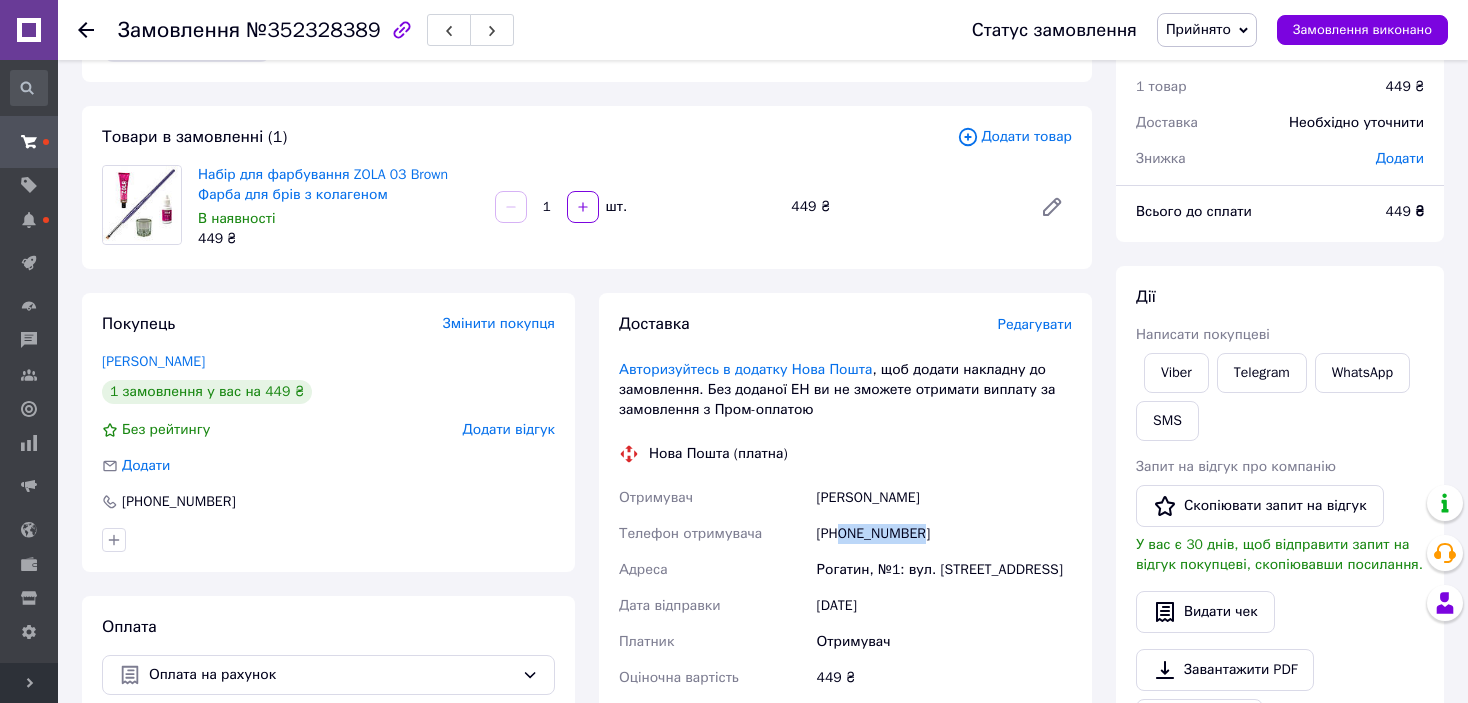 scroll, scrollTop: 100, scrollLeft: 0, axis: vertical 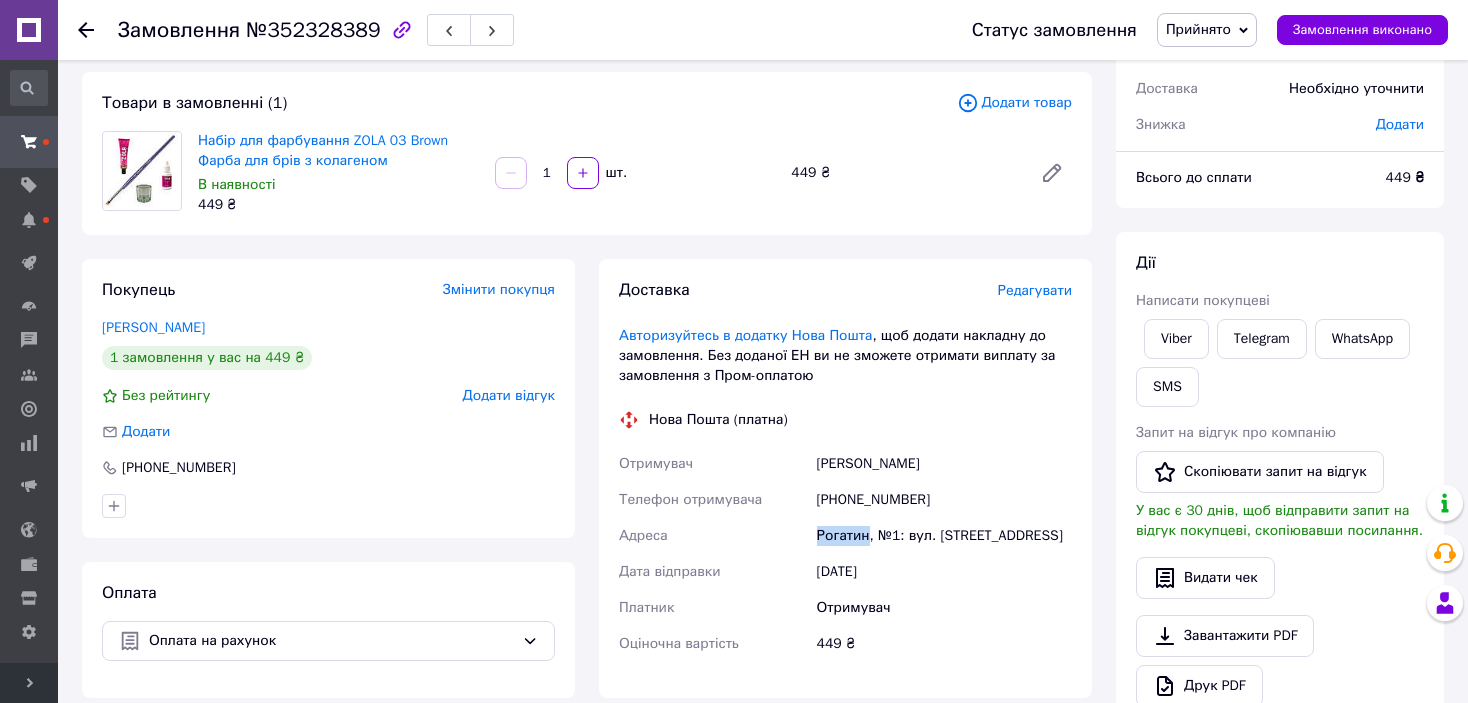 drag, startPoint x: 816, startPoint y: 536, endPoint x: 863, endPoint y: 536, distance: 47 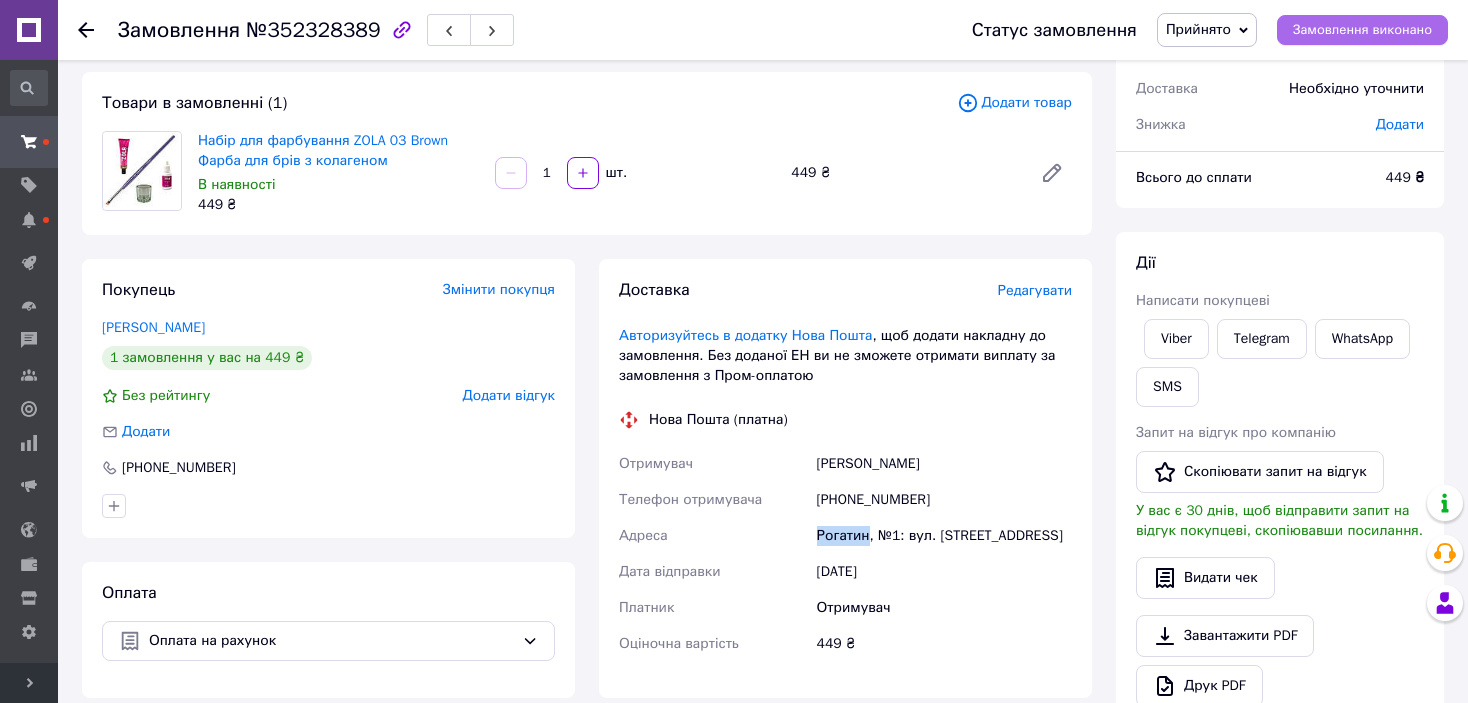 click on "Замовлення виконано" at bounding box center (1362, 30) 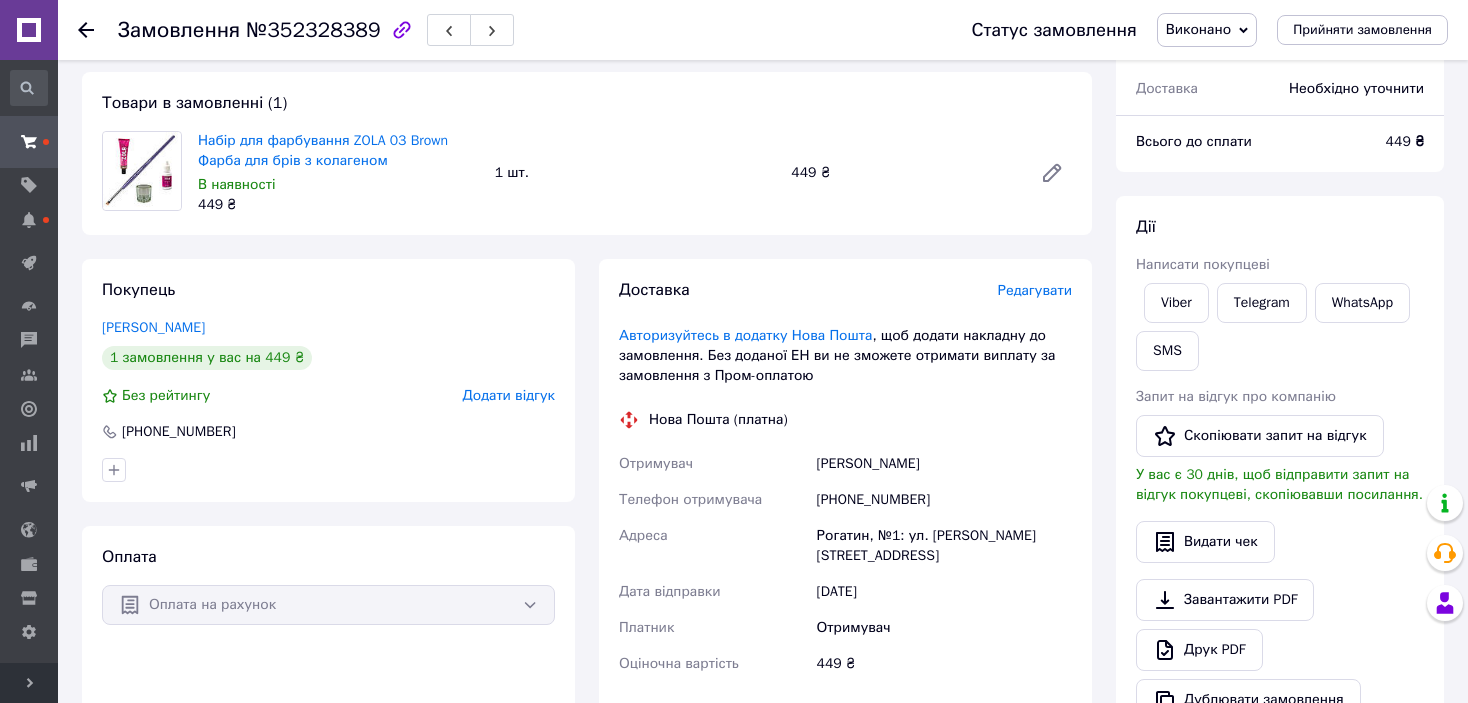 click at bounding box center [86, 30] 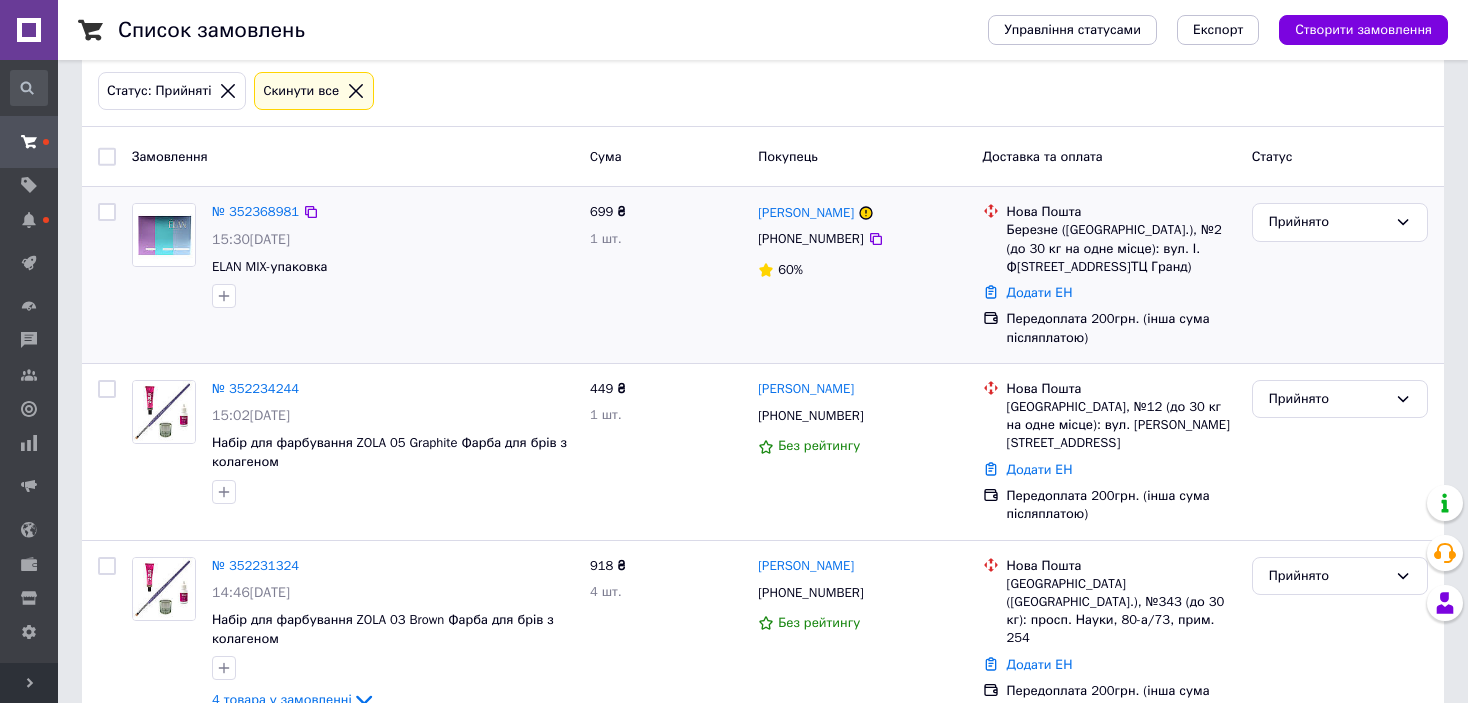 scroll, scrollTop: 129, scrollLeft: 0, axis: vertical 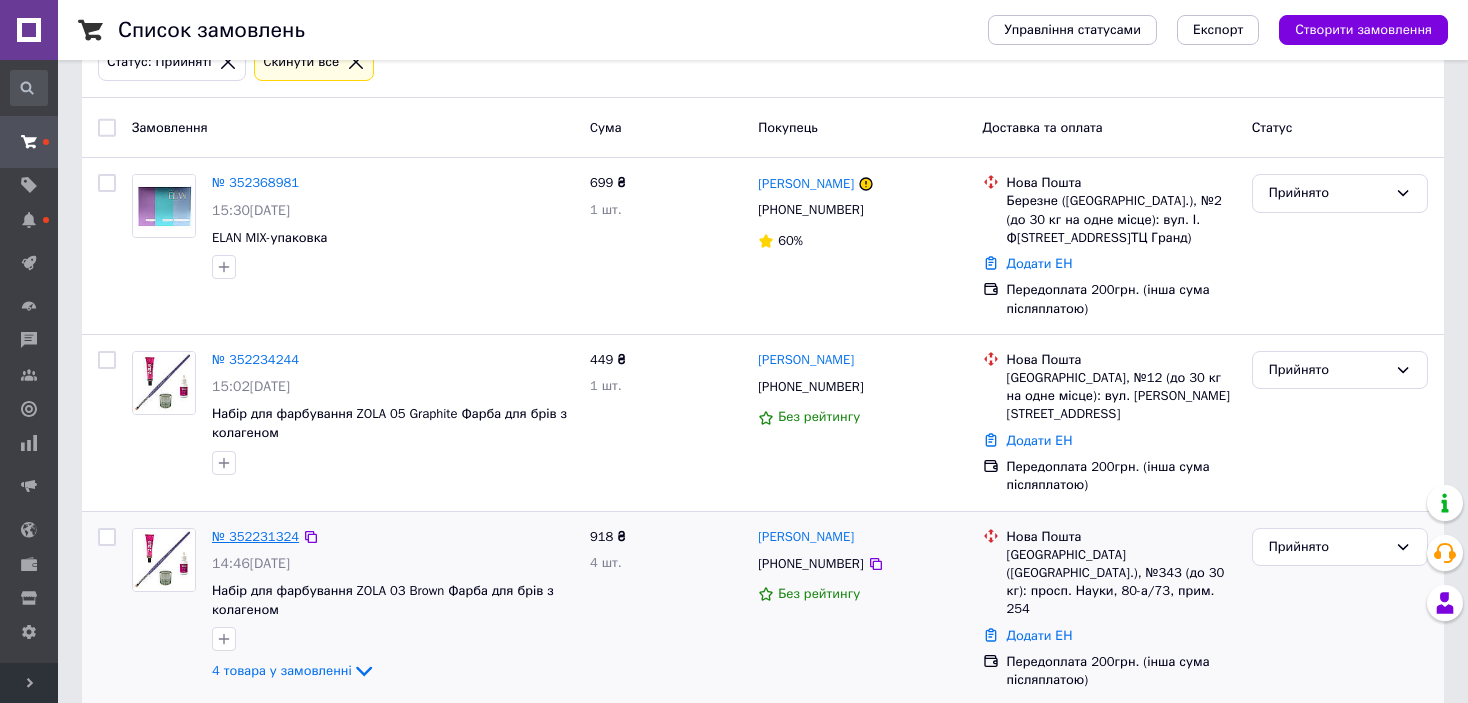 click on "№ 352231324" at bounding box center [255, 536] 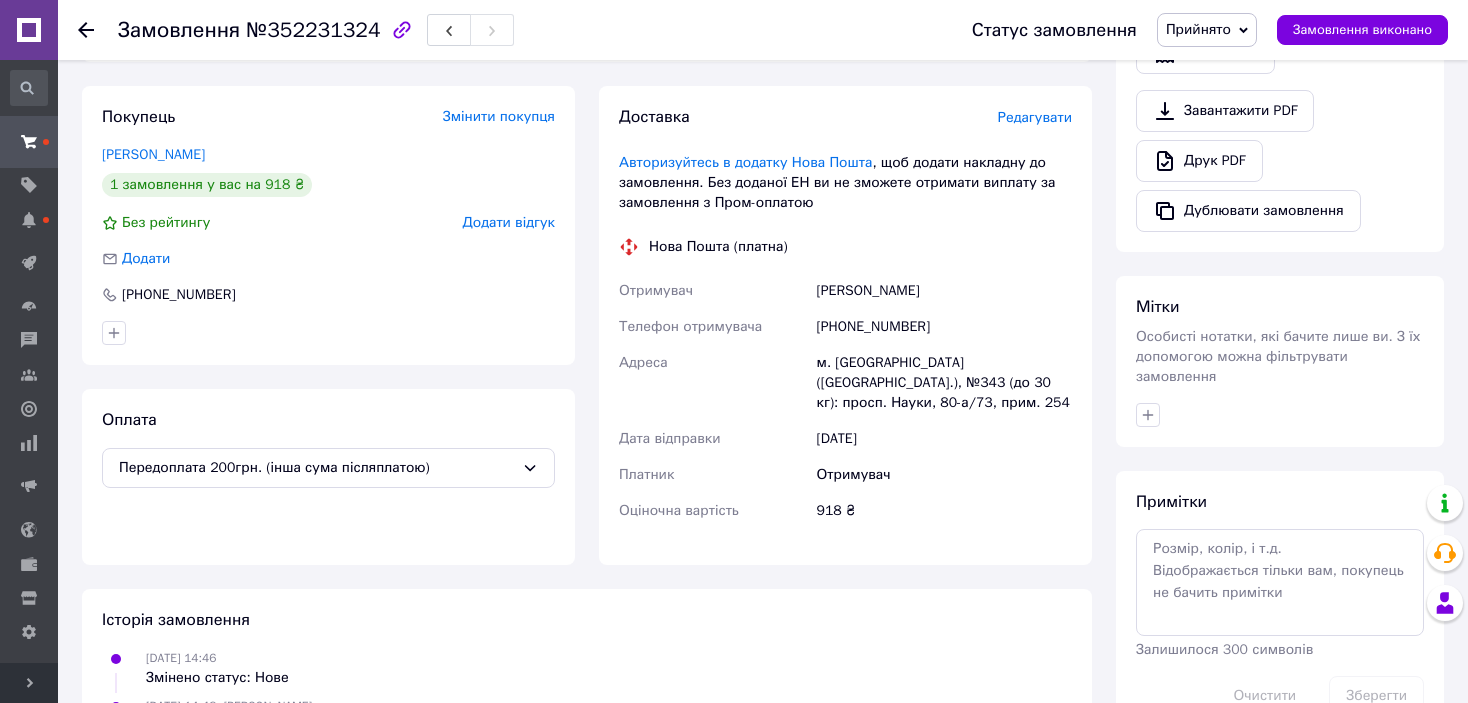 scroll, scrollTop: 629, scrollLeft: 0, axis: vertical 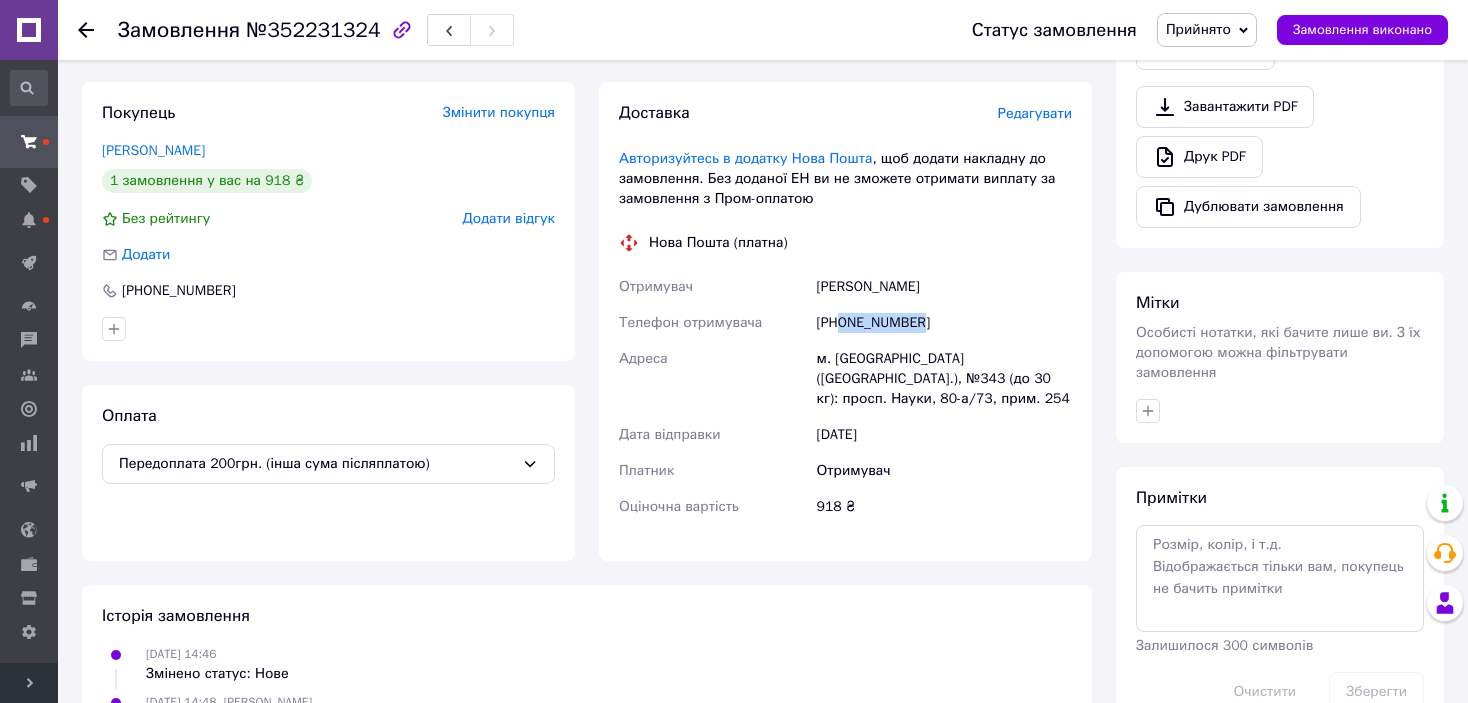 drag, startPoint x: 841, startPoint y: 310, endPoint x: 955, endPoint y: 325, distance: 114.982605 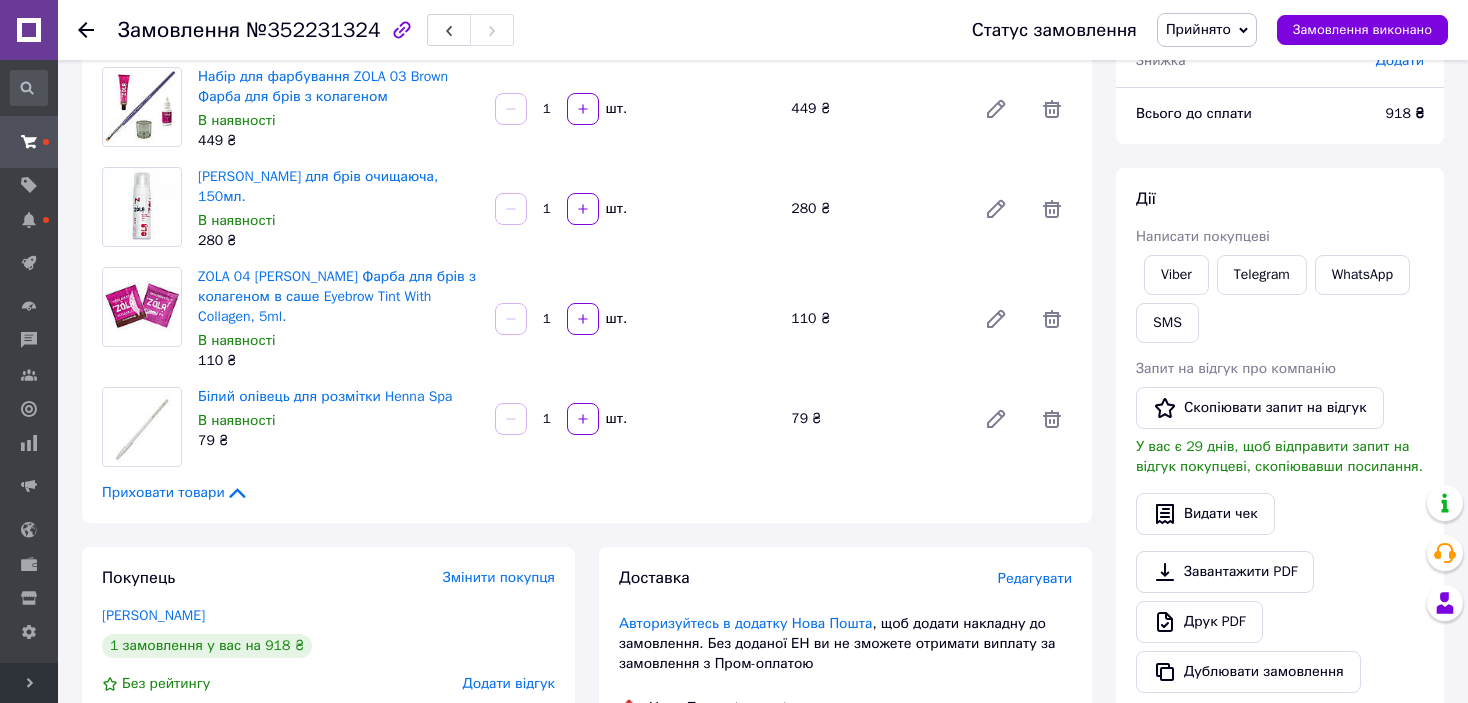 scroll, scrollTop: 129, scrollLeft: 0, axis: vertical 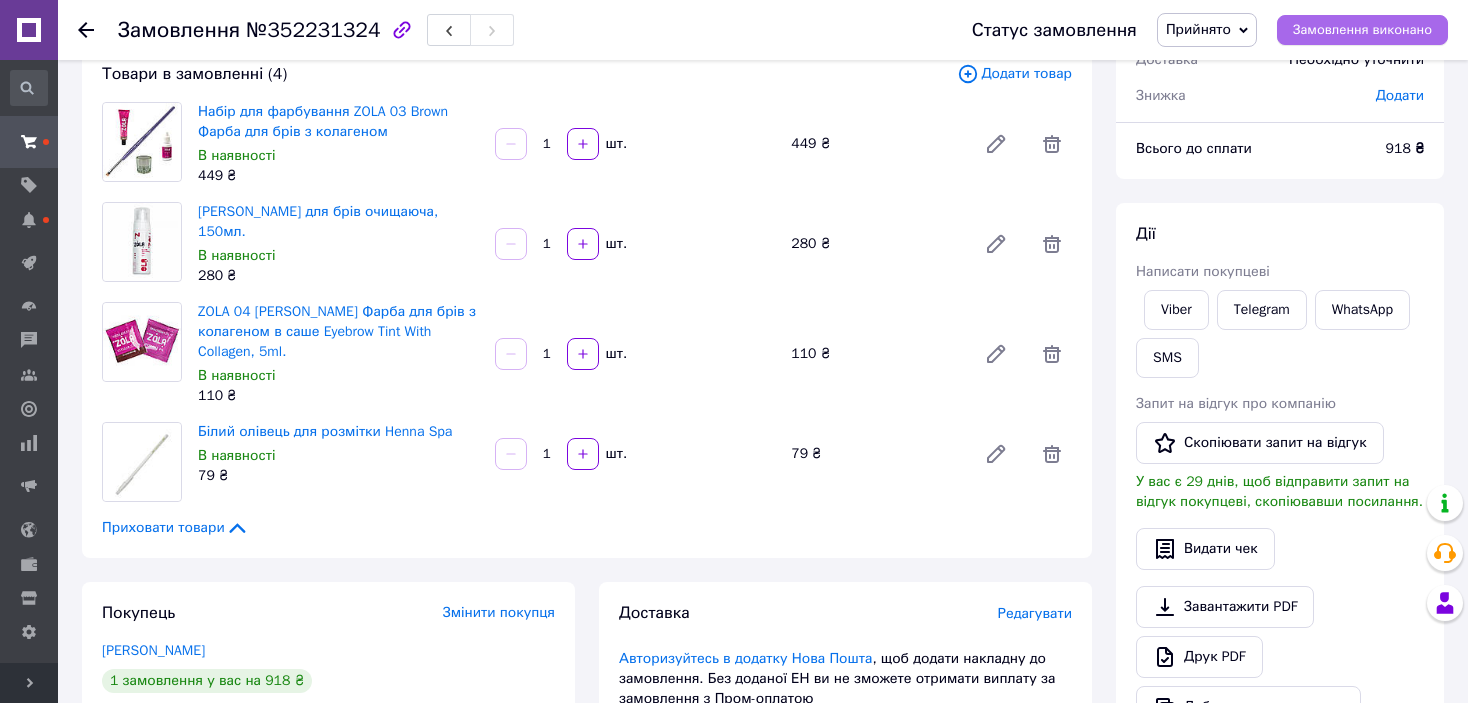 click on "Замовлення виконано" at bounding box center (1362, 30) 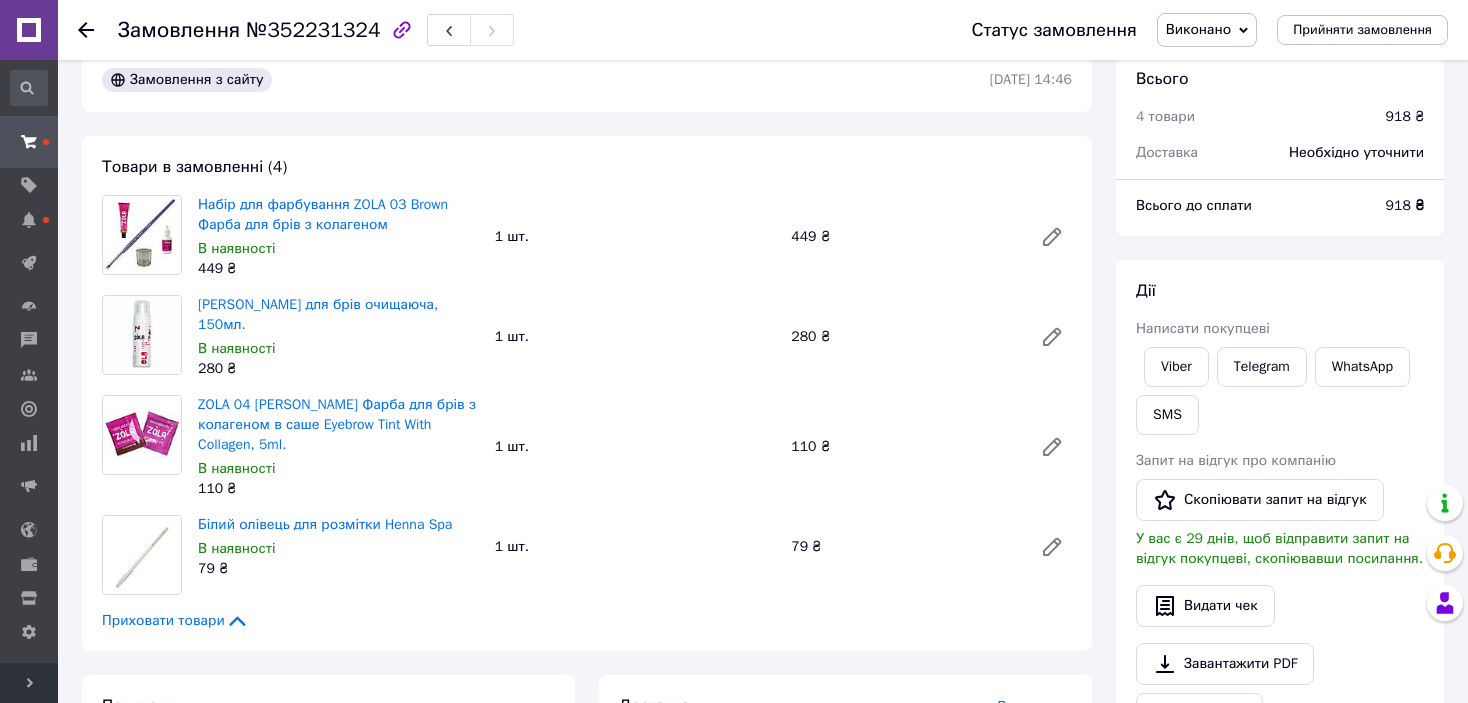 scroll, scrollTop: 0, scrollLeft: 0, axis: both 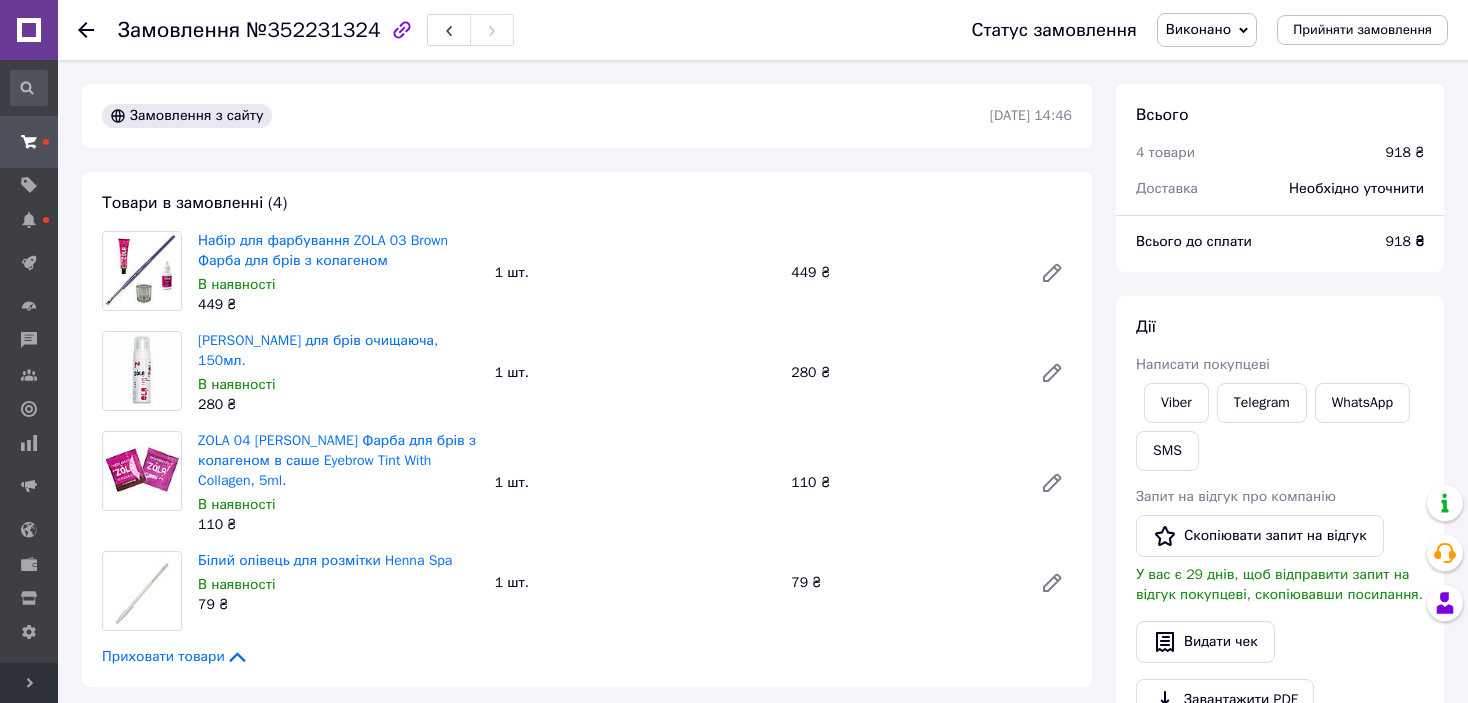 click 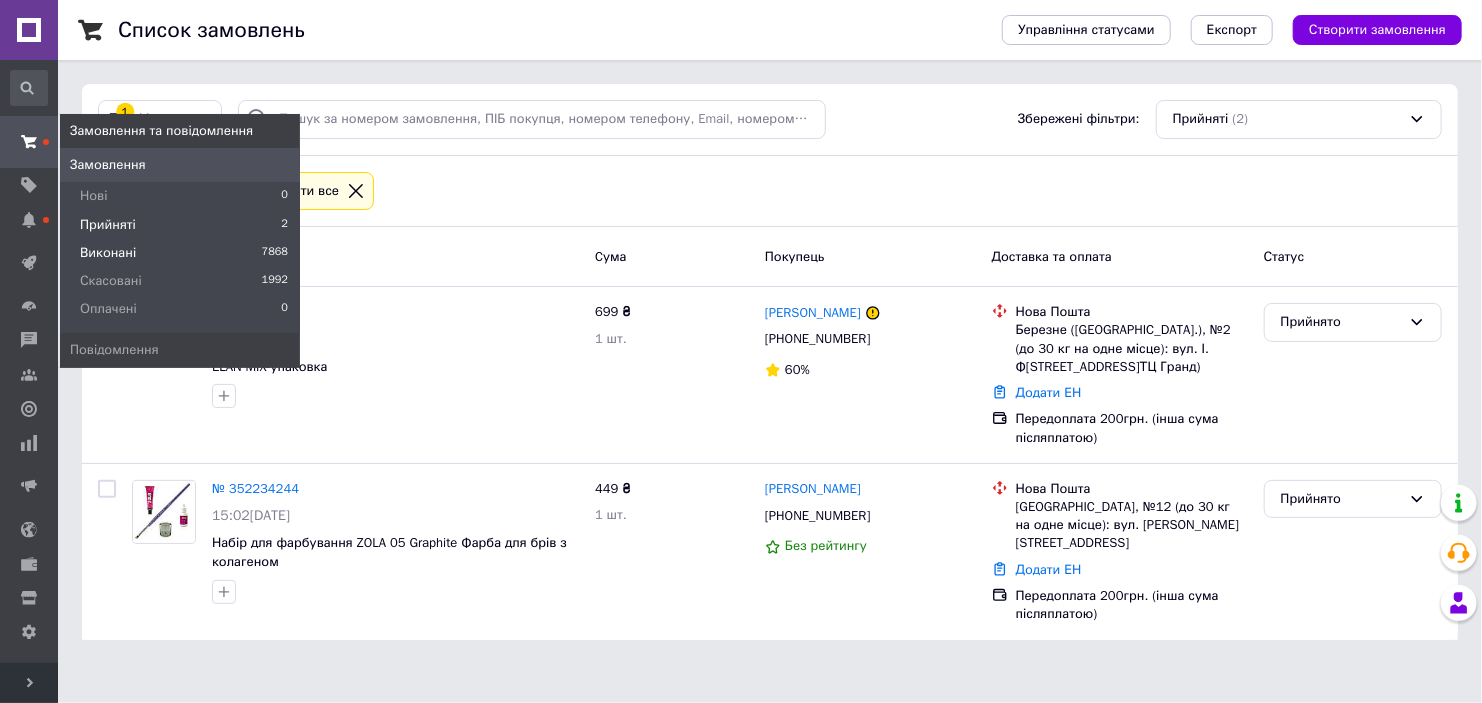 click on "Виконані" at bounding box center [108, 253] 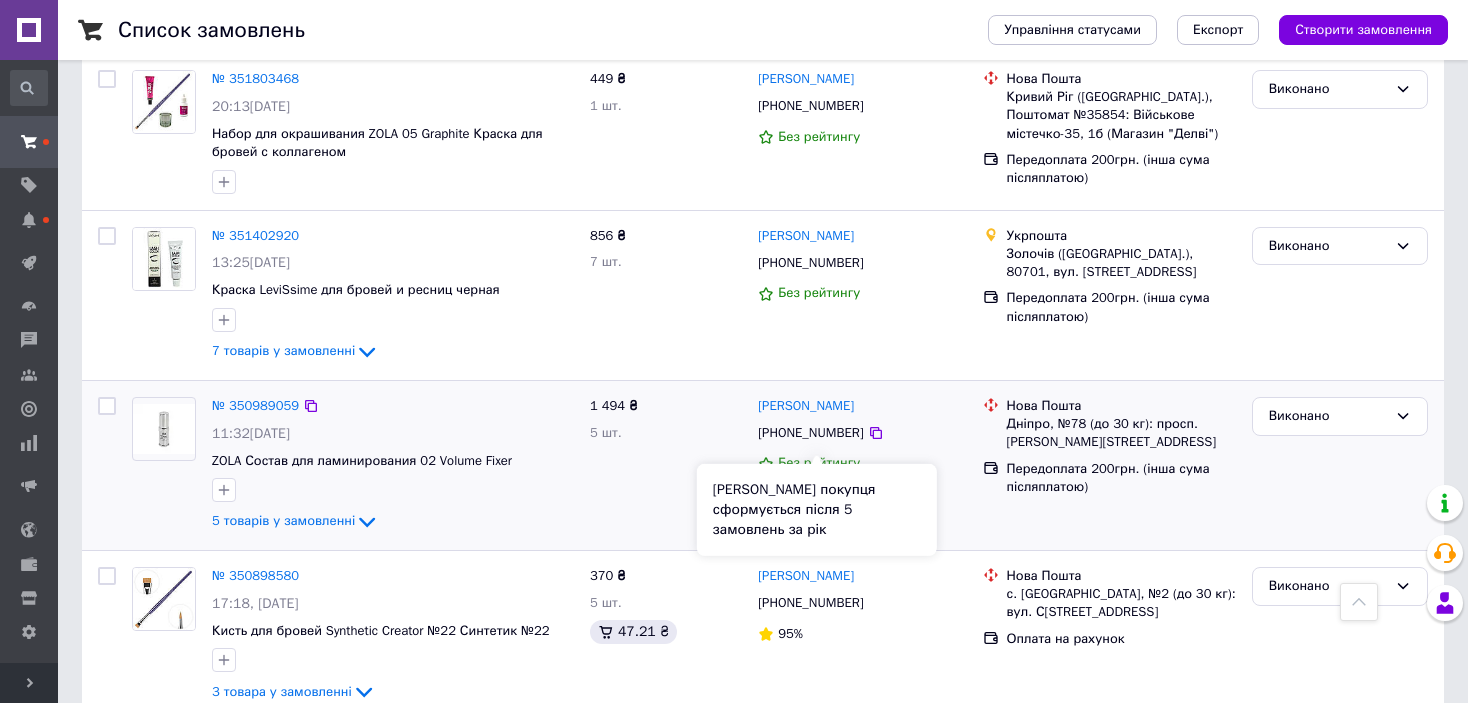 scroll, scrollTop: 1700, scrollLeft: 0, axis: vertical 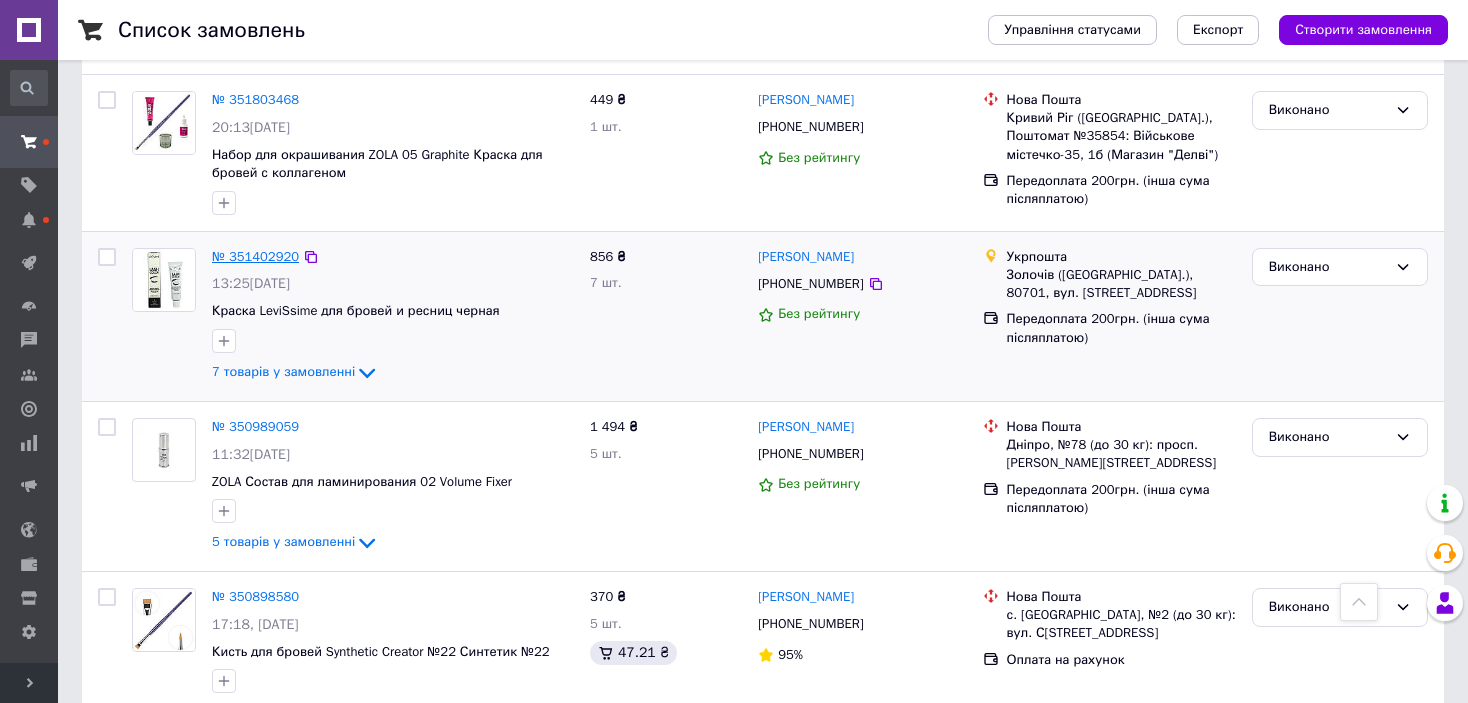 click on "№ 351402920" at bounding box center [255, 256] 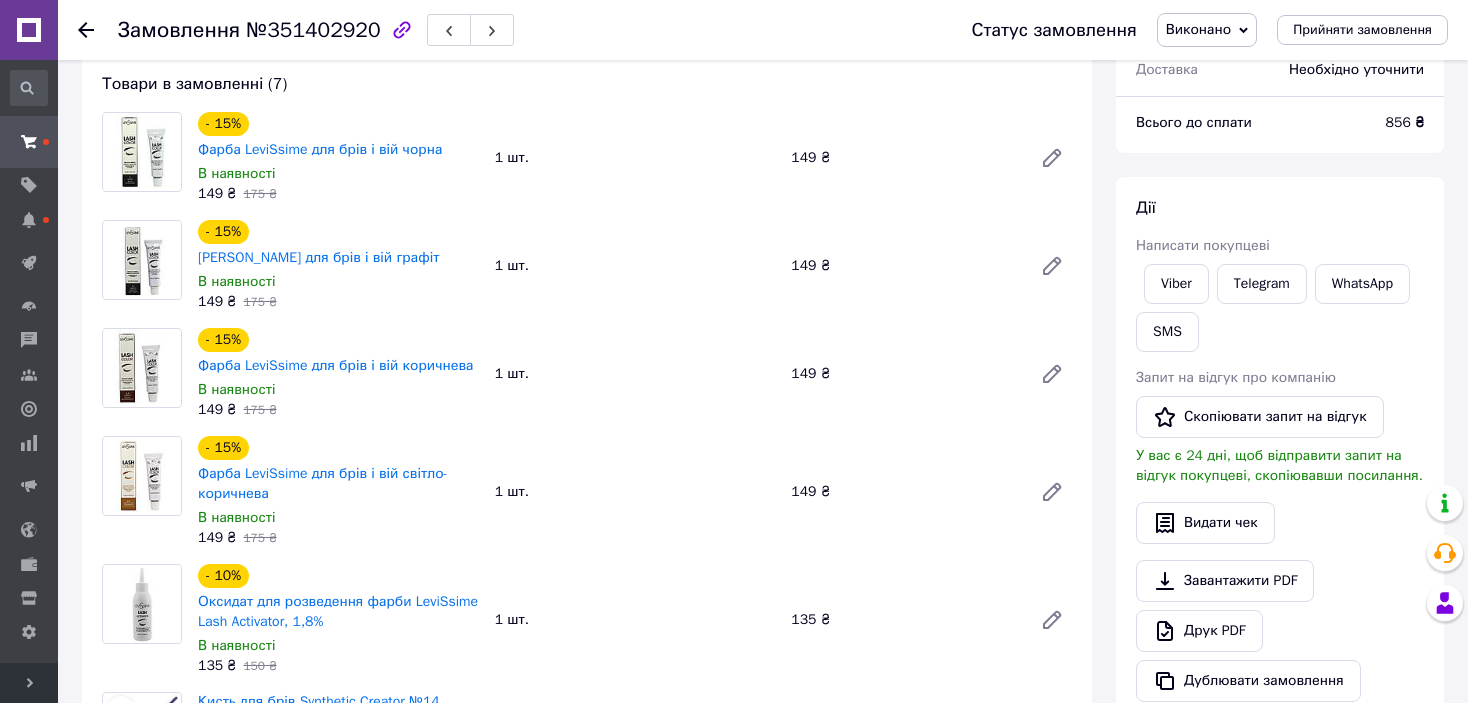 scroll, scrollTop: 0, scrollLeft: 0, axis: both 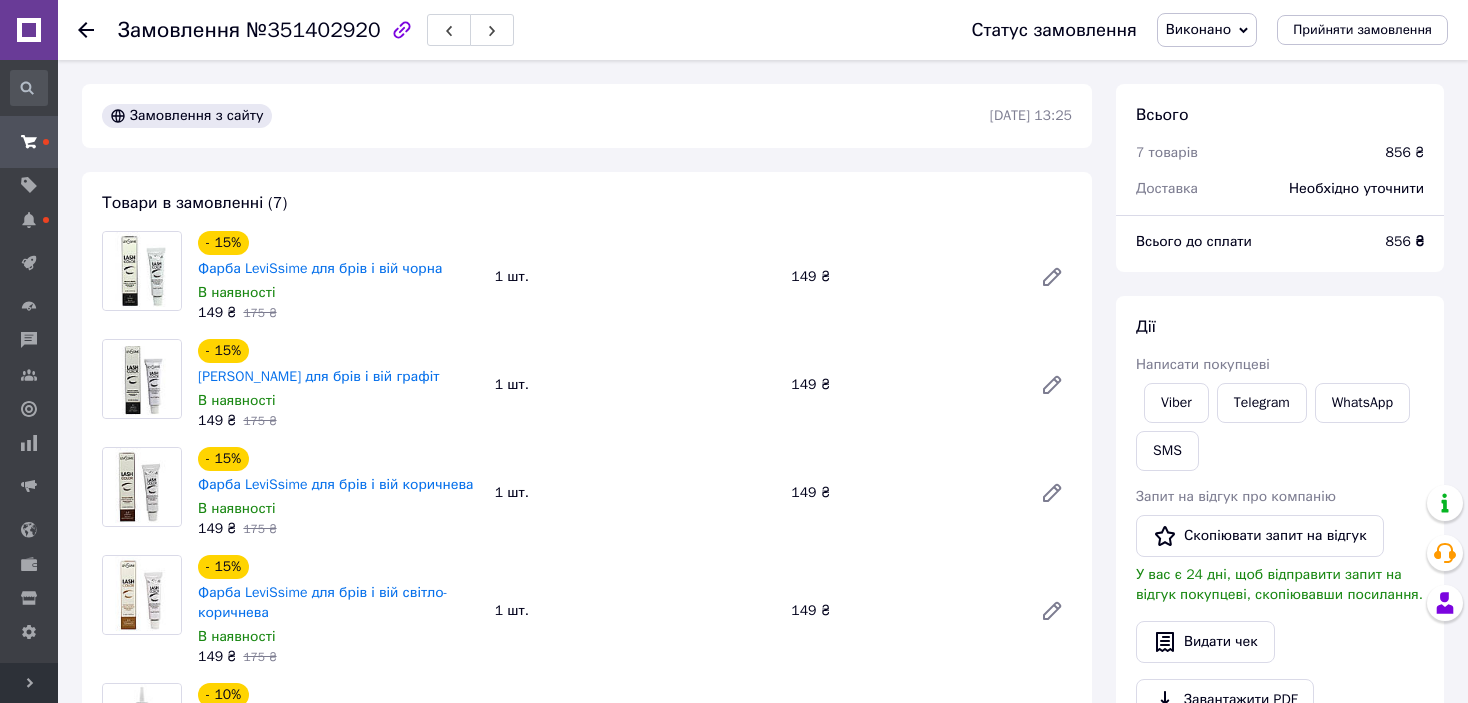 click 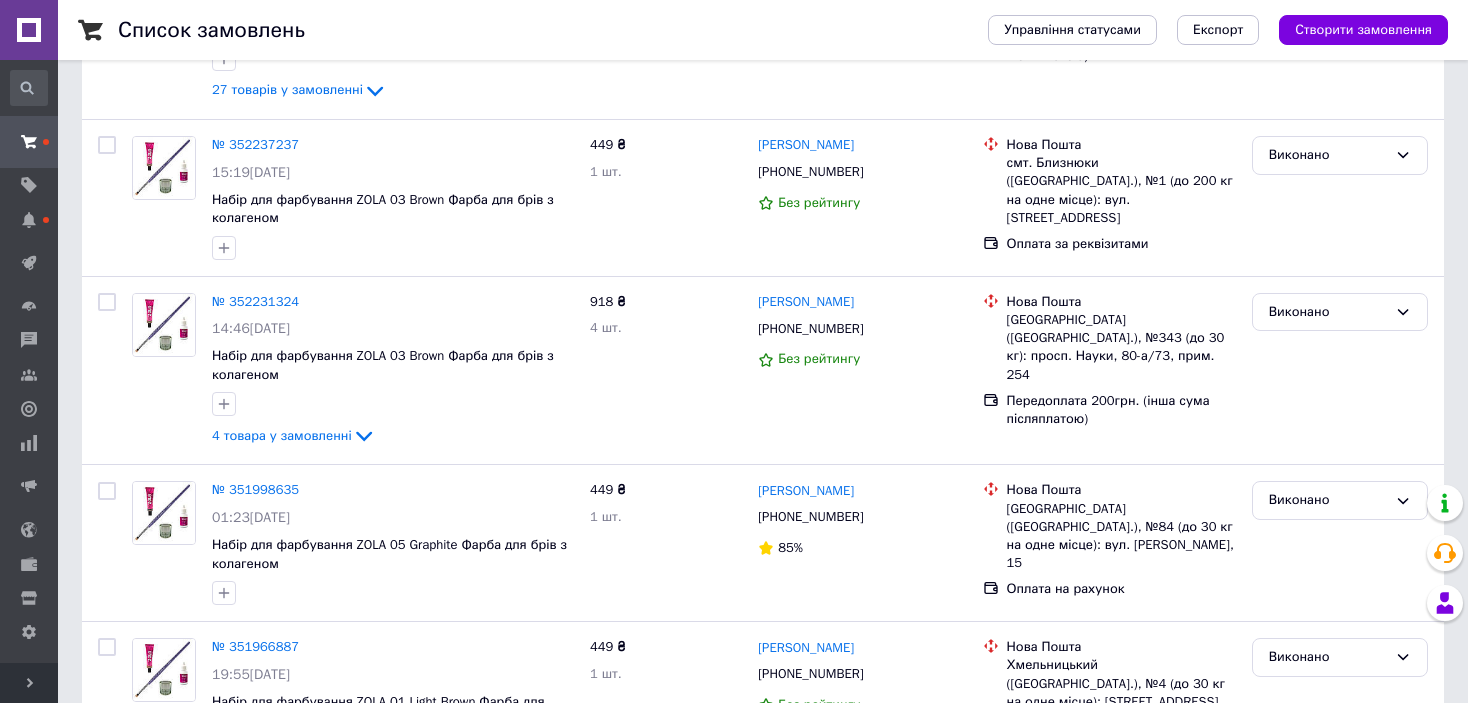 scroll, scrollTop: 500, scrollLeft: 0, axis: vertical 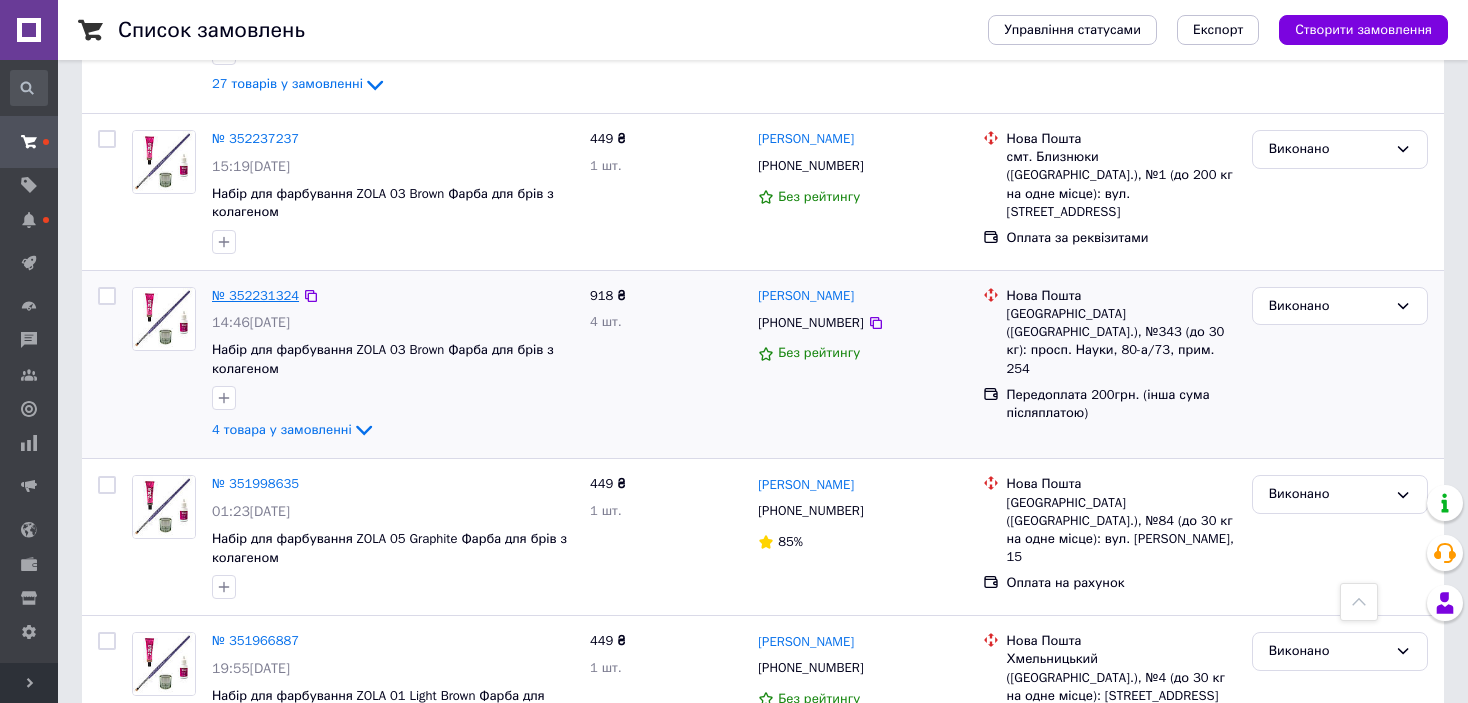 click on "№ 352231324" at bounding box center (255, 295) 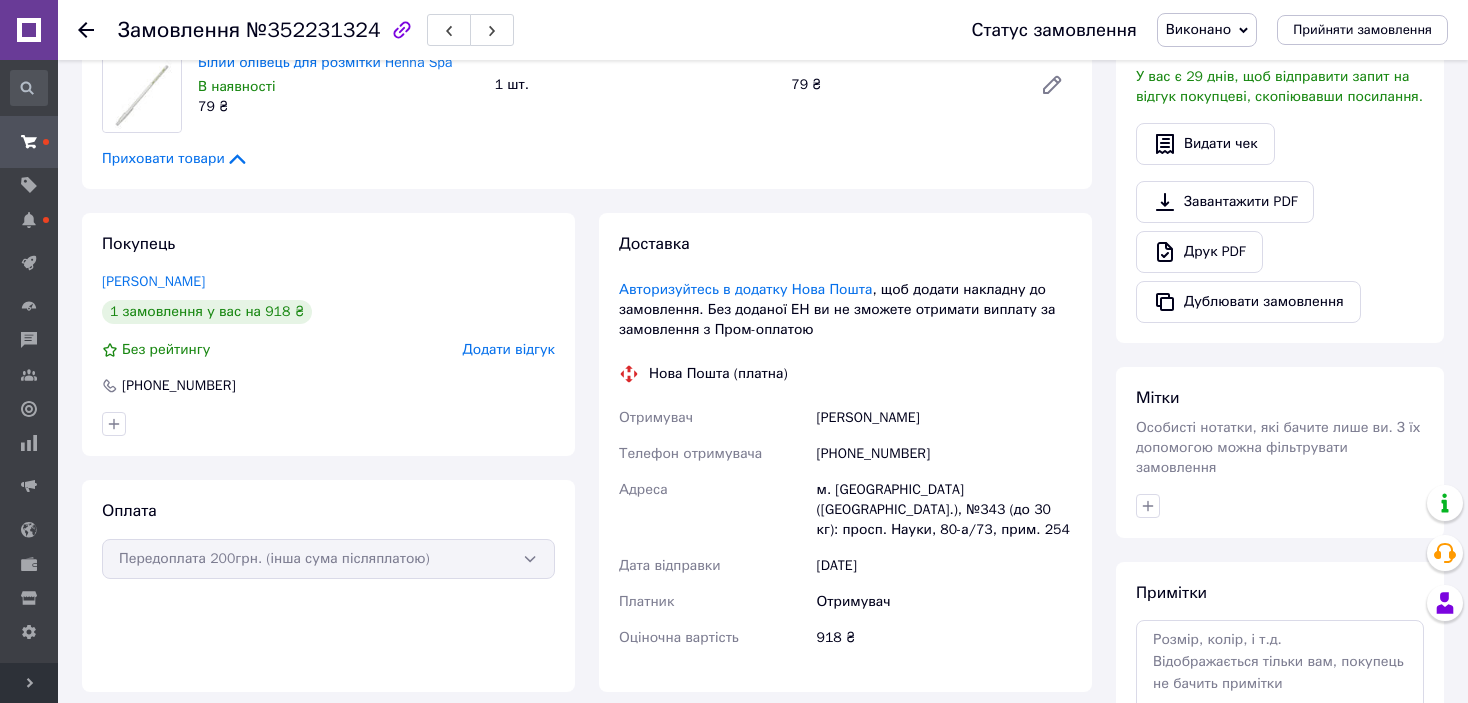 scroll, scrollTop: 500, scrollLeft: 0, axis: vertical 